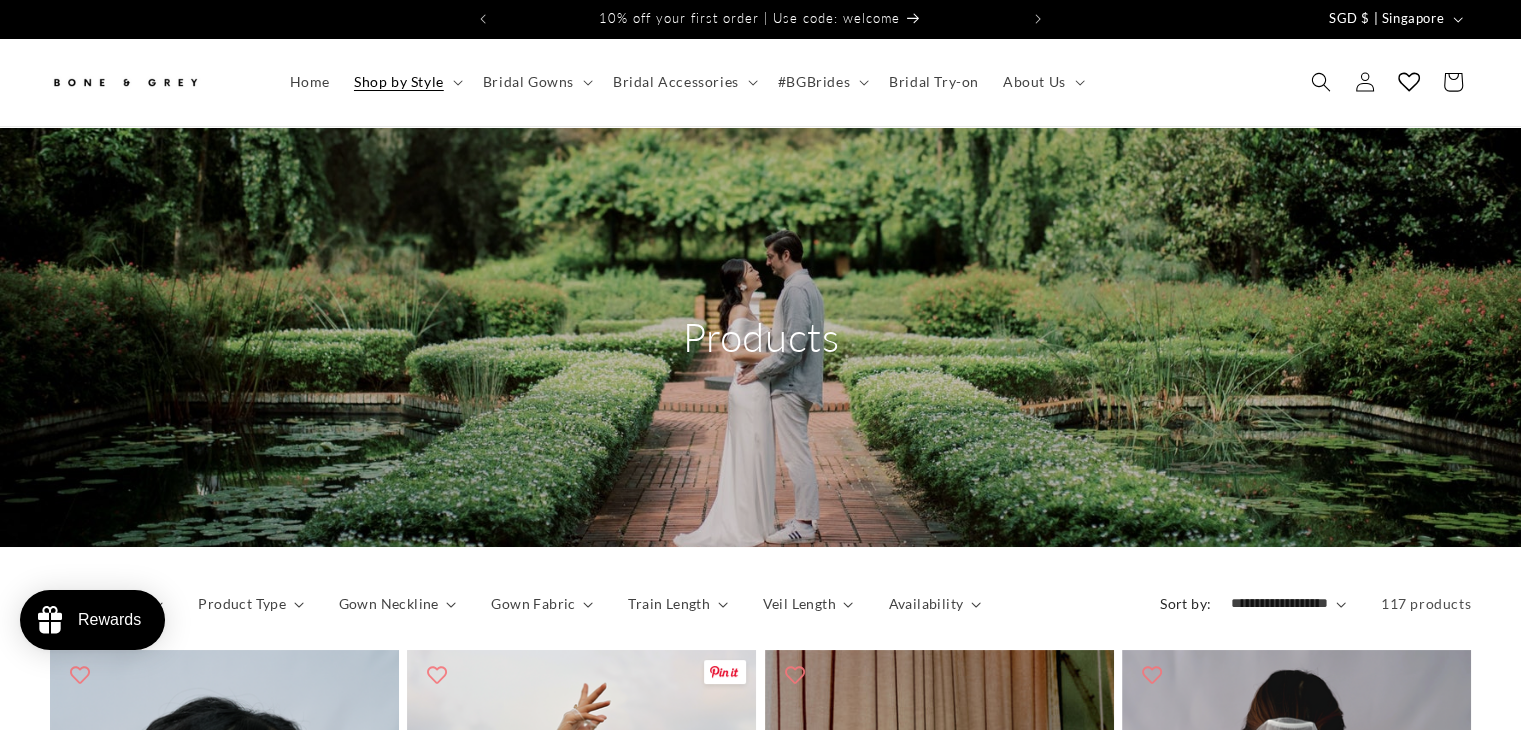 scroll, scrollTop: 229, scrollLeft: 0, axis: vertical 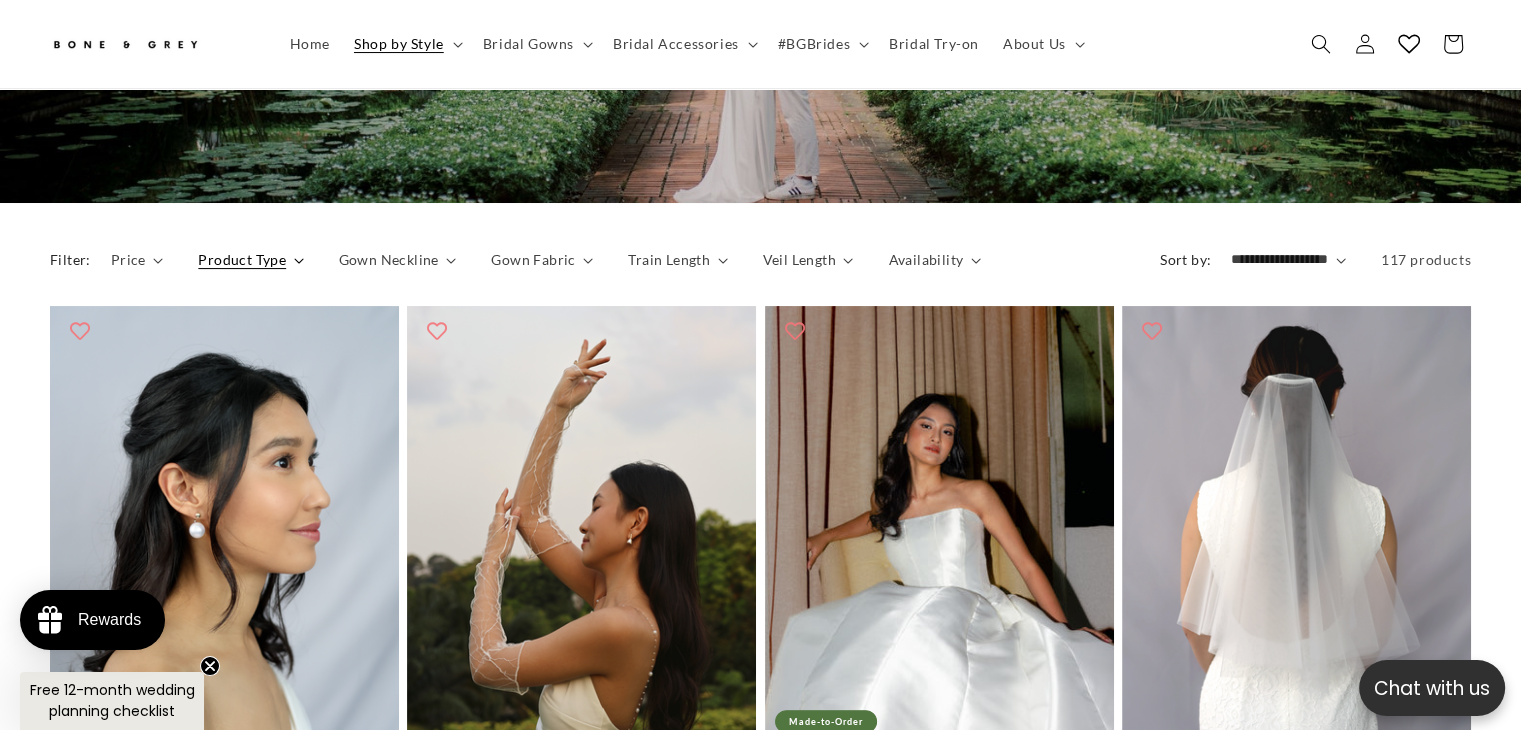 click on "Product Type" at bounding box center (242, 259) 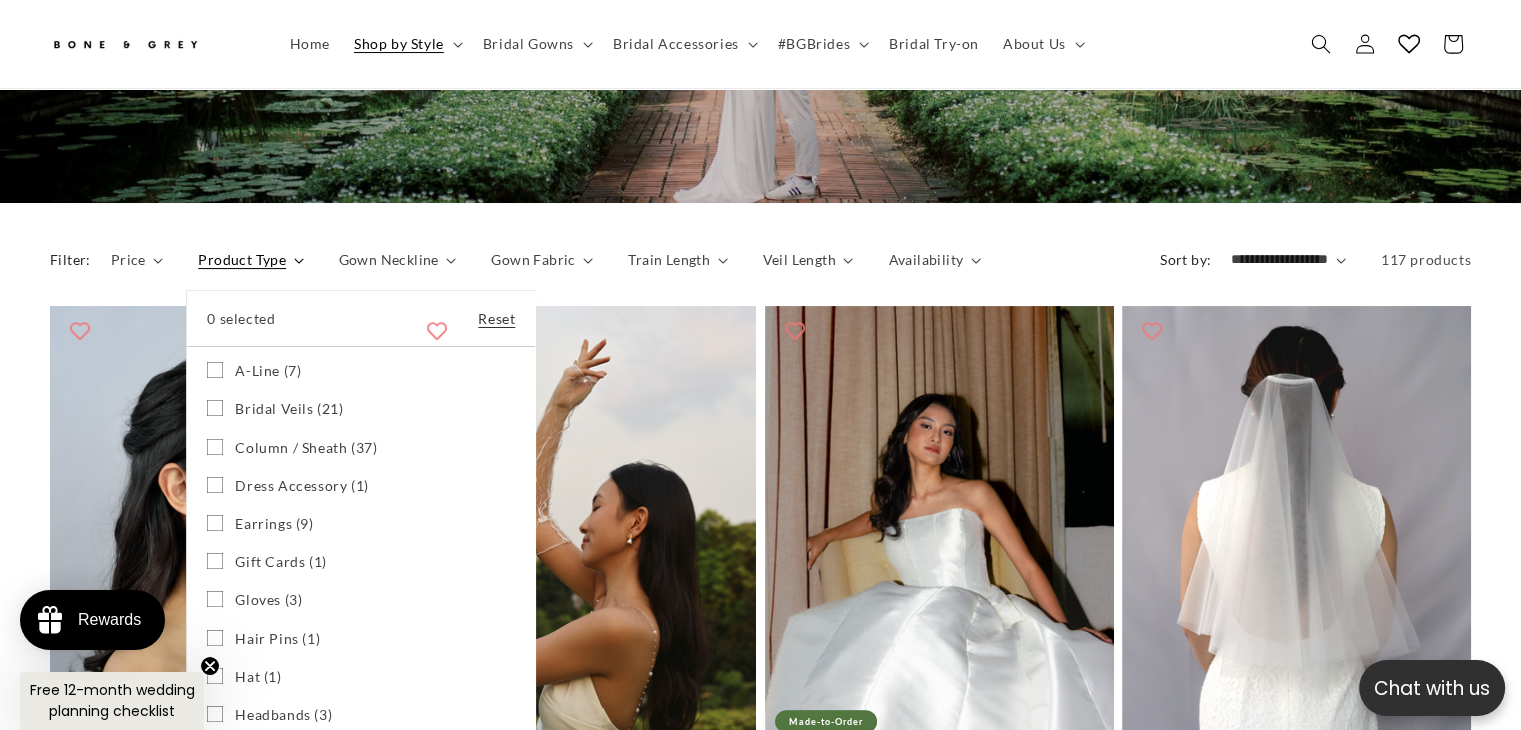 scroll, scrollTop: 0, scrollLeft: 518, axis: horizontal 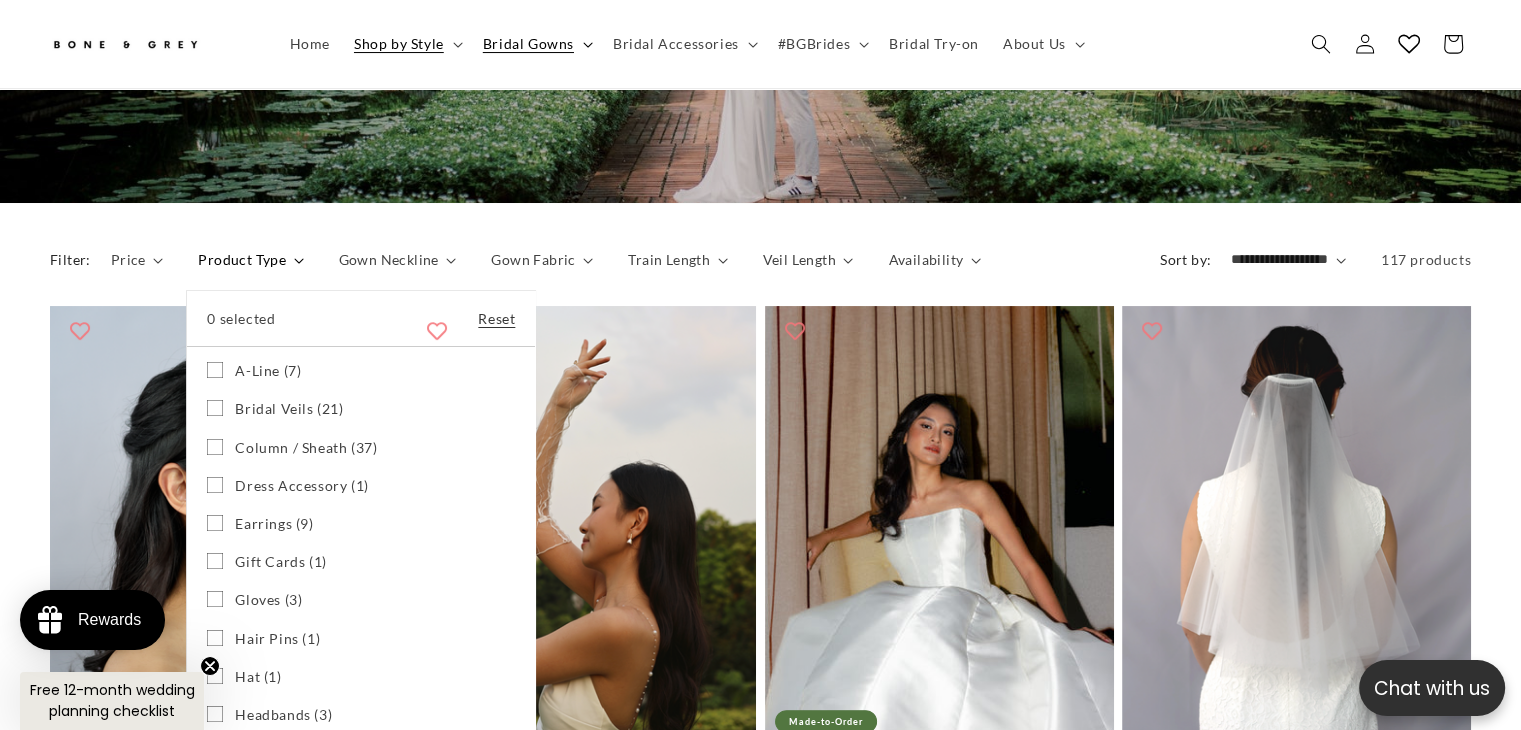 click on "Bridal Gowns" at bounding box center (528, 44) 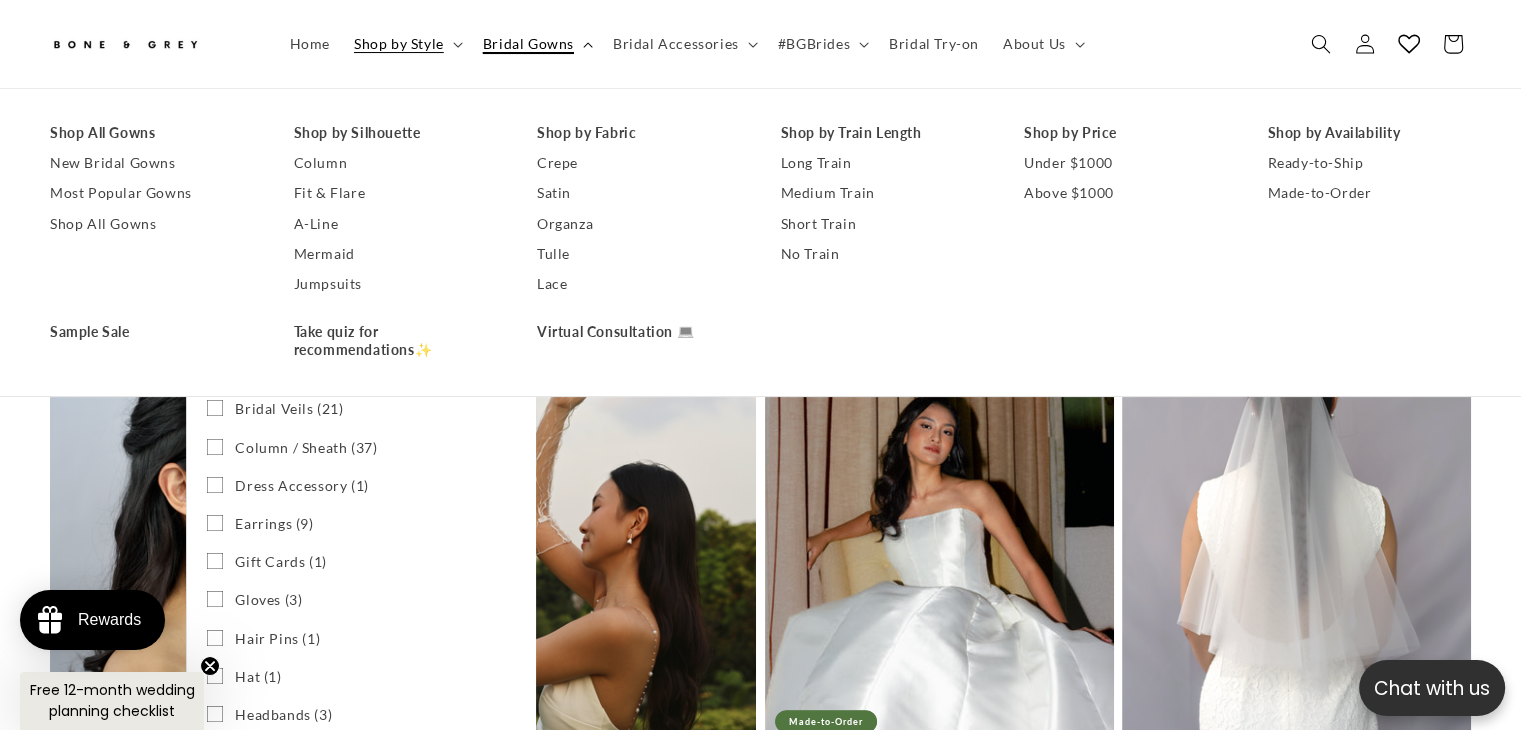 scroll, scrollTop: 0, scrollLeft: 1036, axis: horizontal 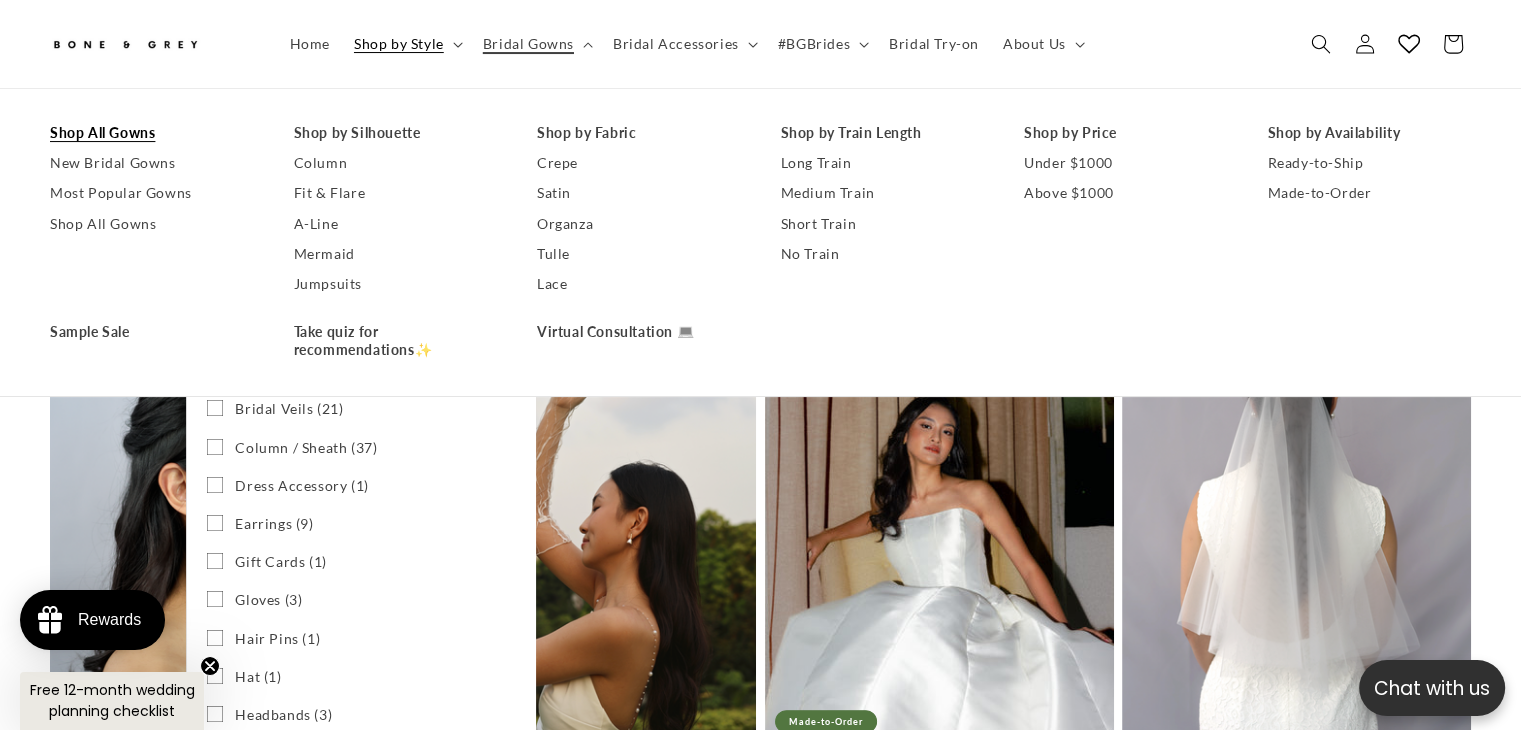 click on "Shop All Gowns" at bounding box center (152, 133) 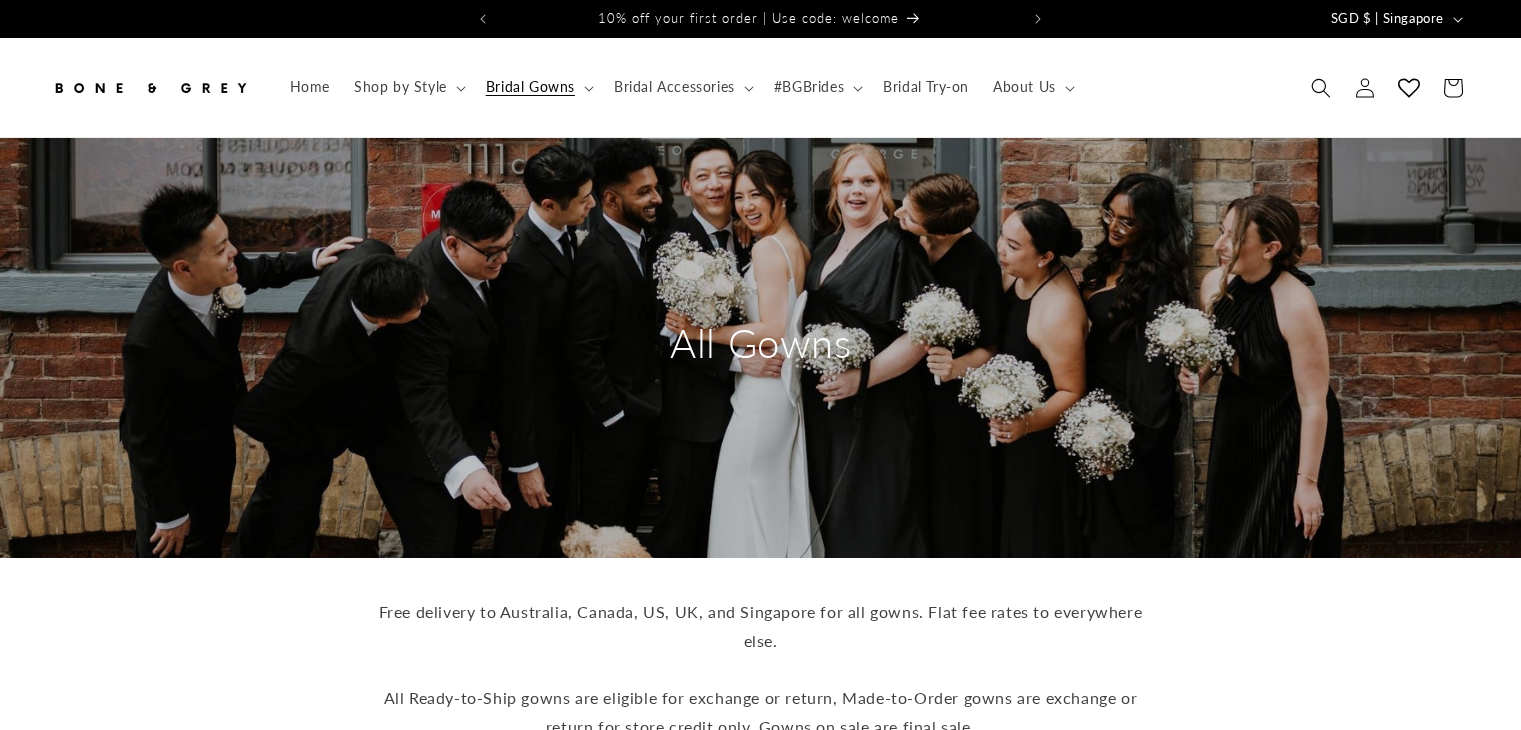 scroll, scrollTop: 0, scrollLeft: 0, axis: both 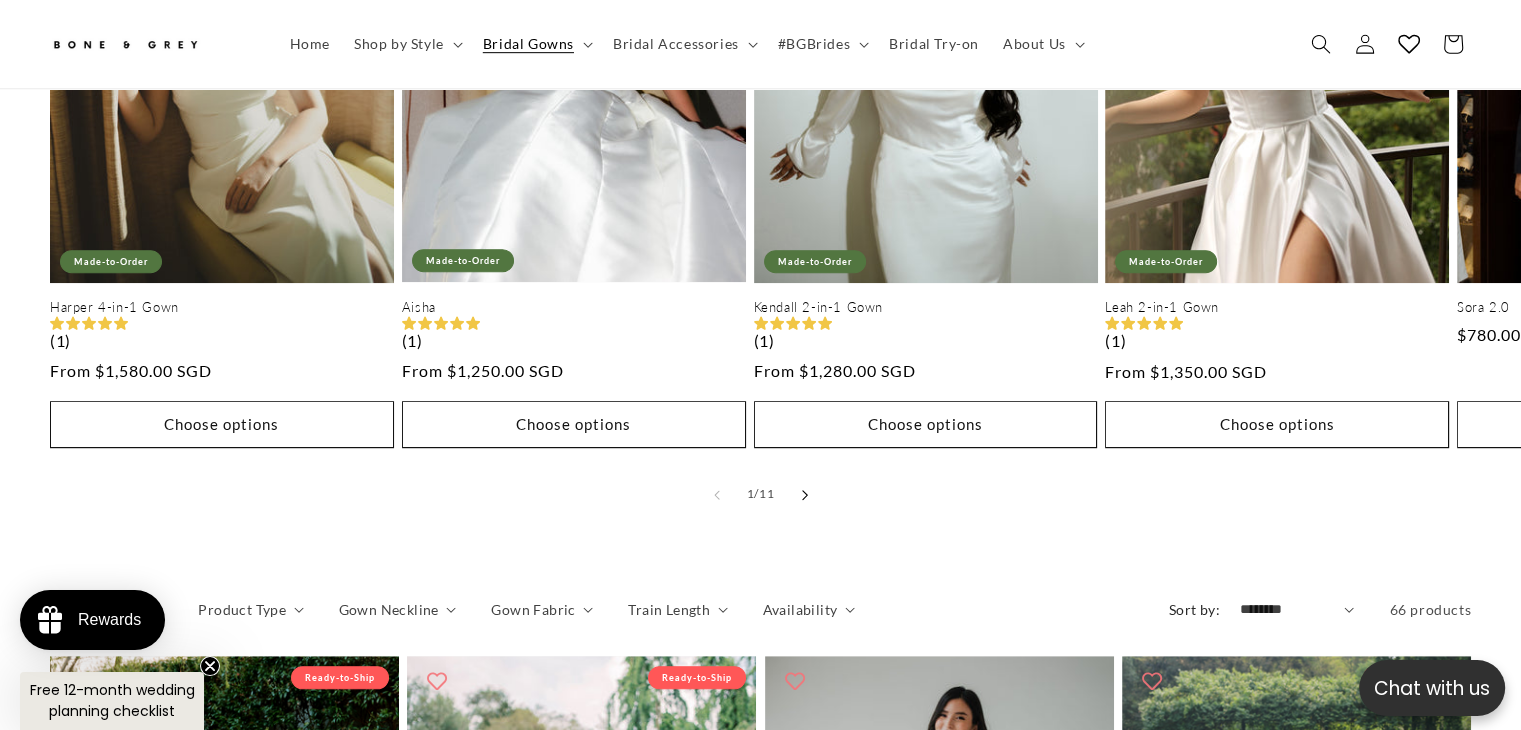 click at bounding box center [804, 494] 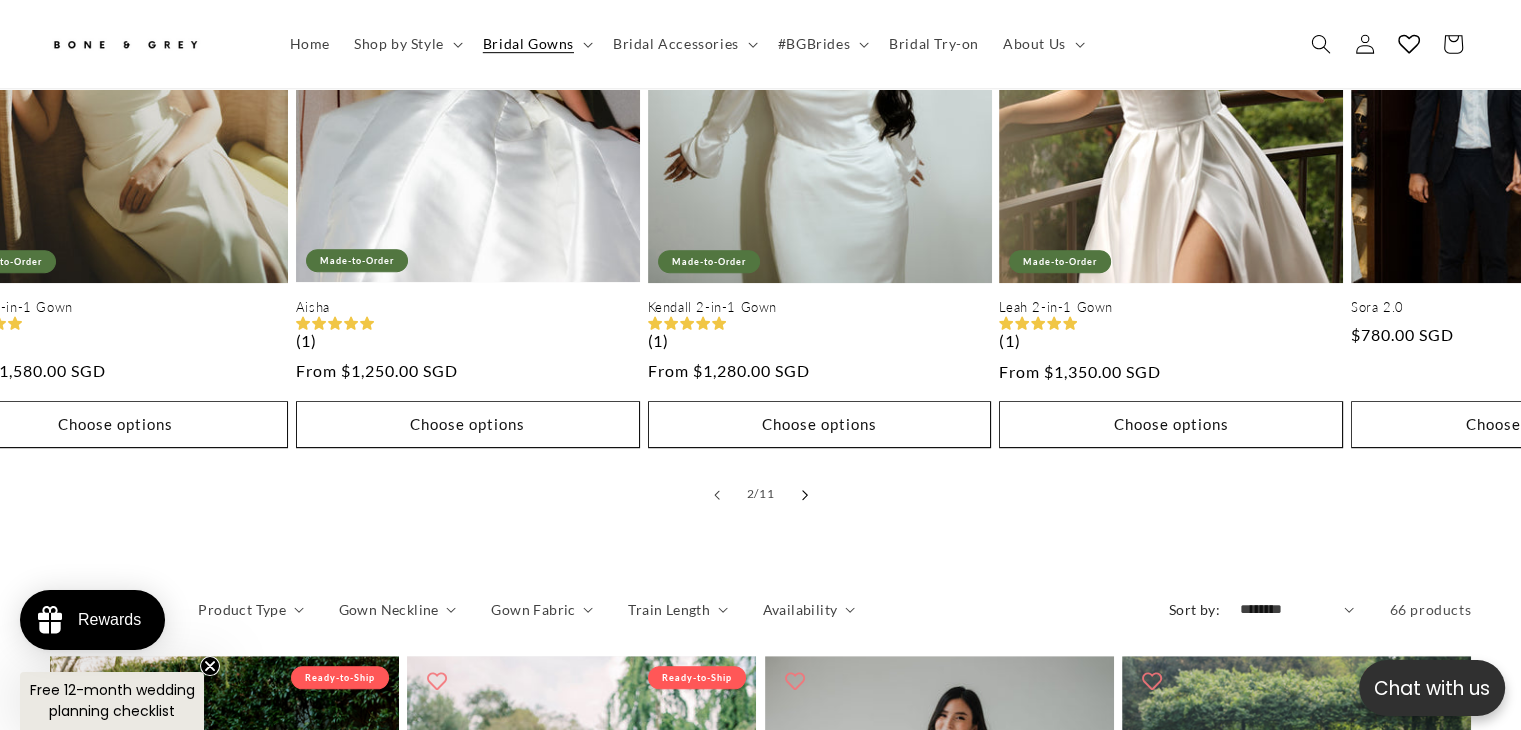 scroll, scrollTop: 0, scrollLeft: 311, axis: horizontal 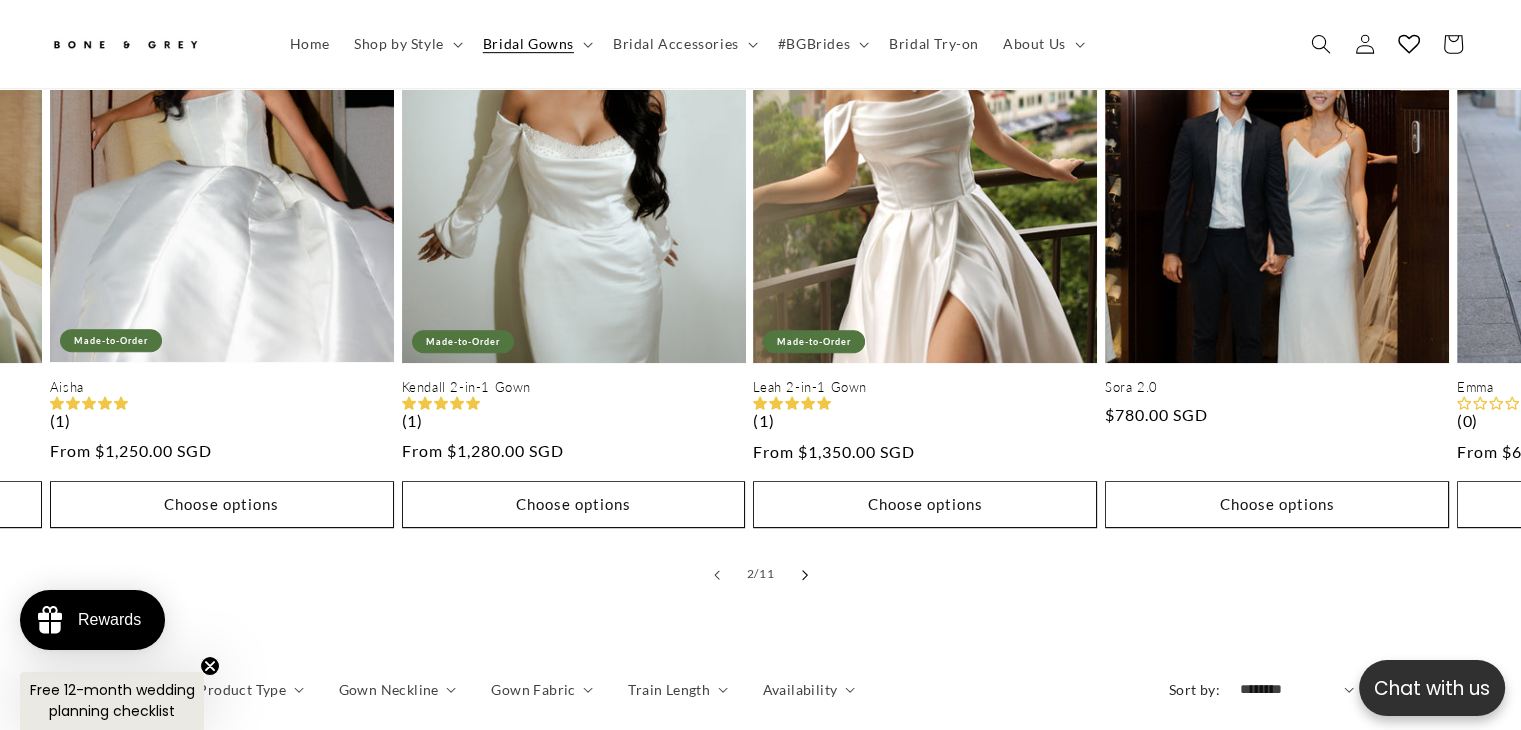 click at bounding box center (805, 575) 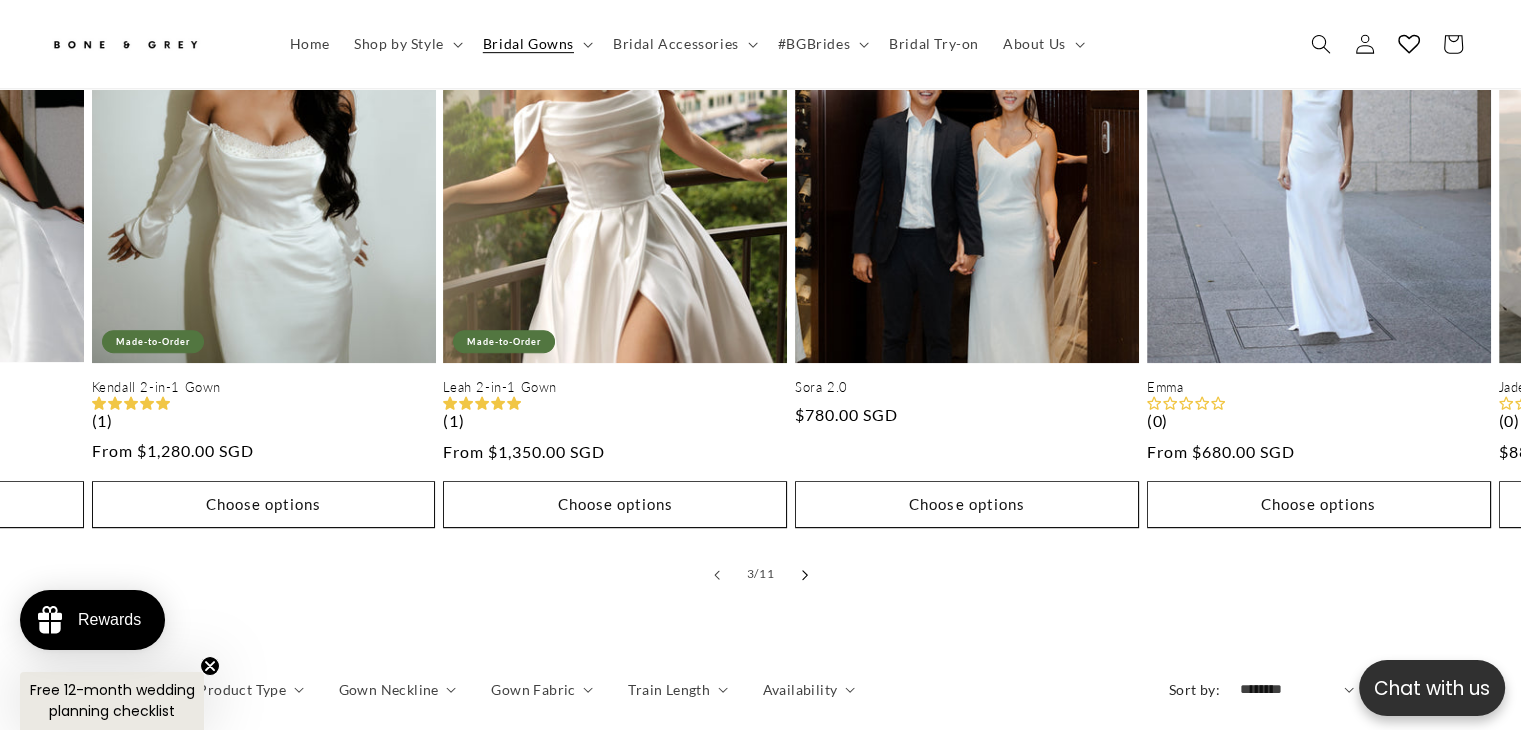 scroll, scrollTop: 0, scrollLeft: 703, axis: horizontal 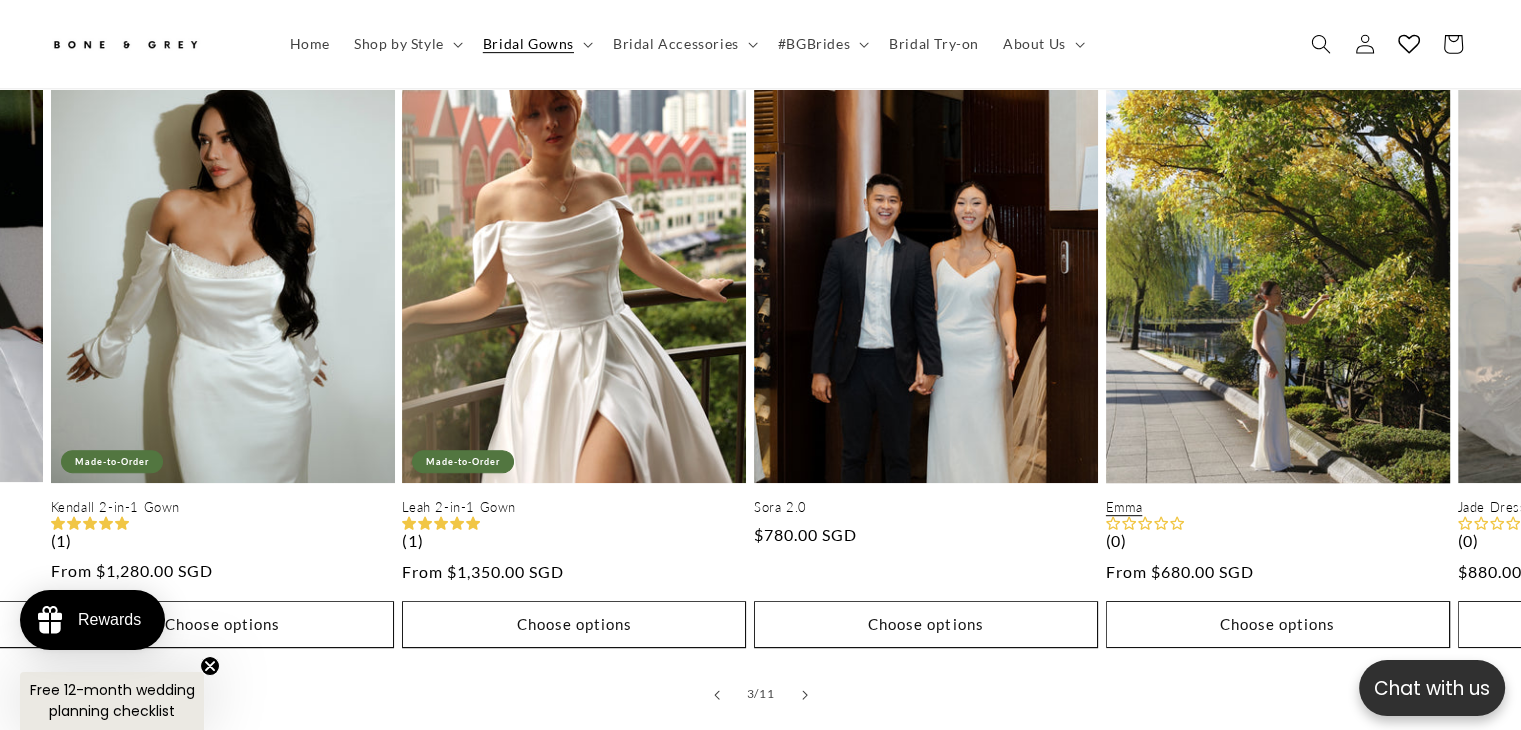 click on "Emma" at bounding box center [1278, 507] 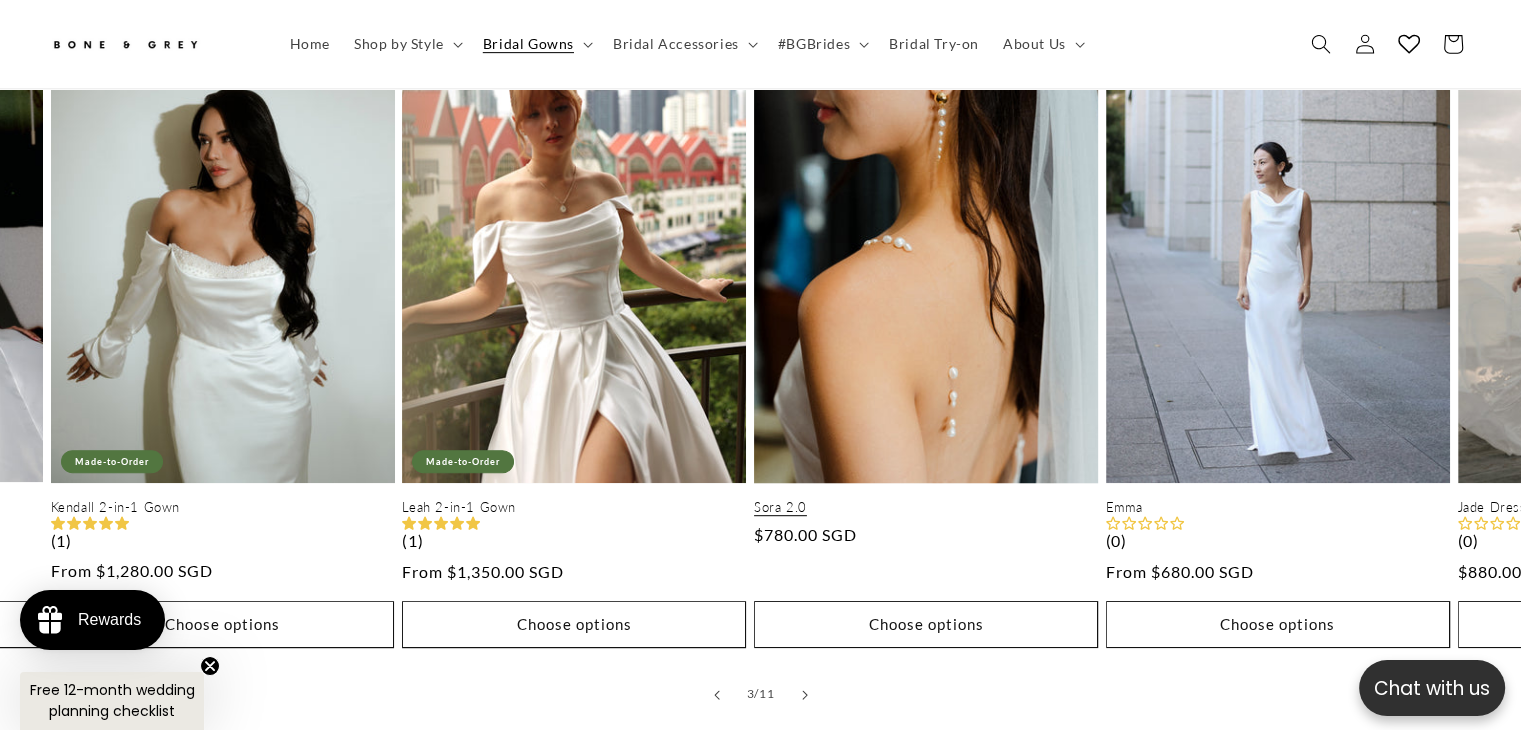 scroll, scrollTop: 0, scrollLeft: 518, axis: horizontal 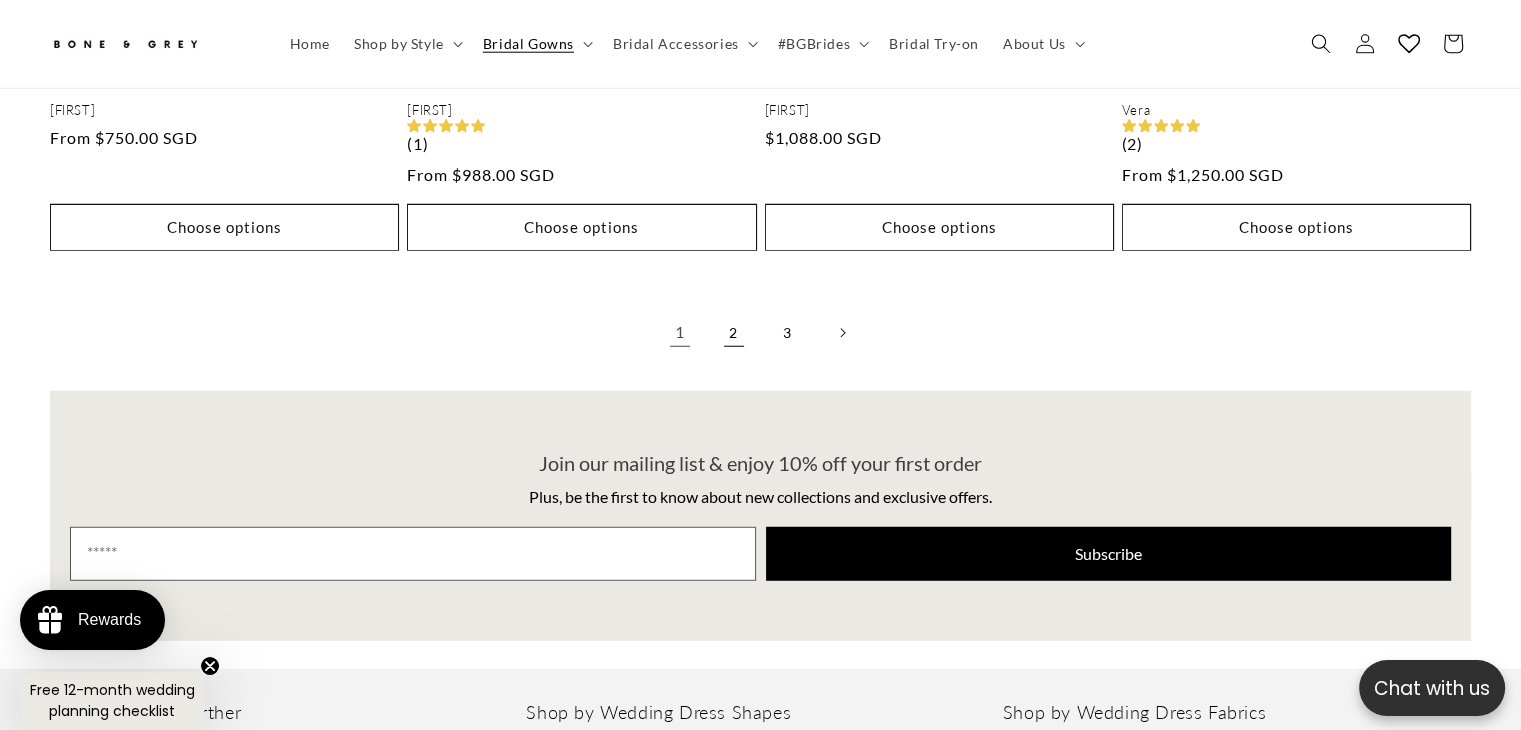 click on "2" at bounding box center [734, 333] 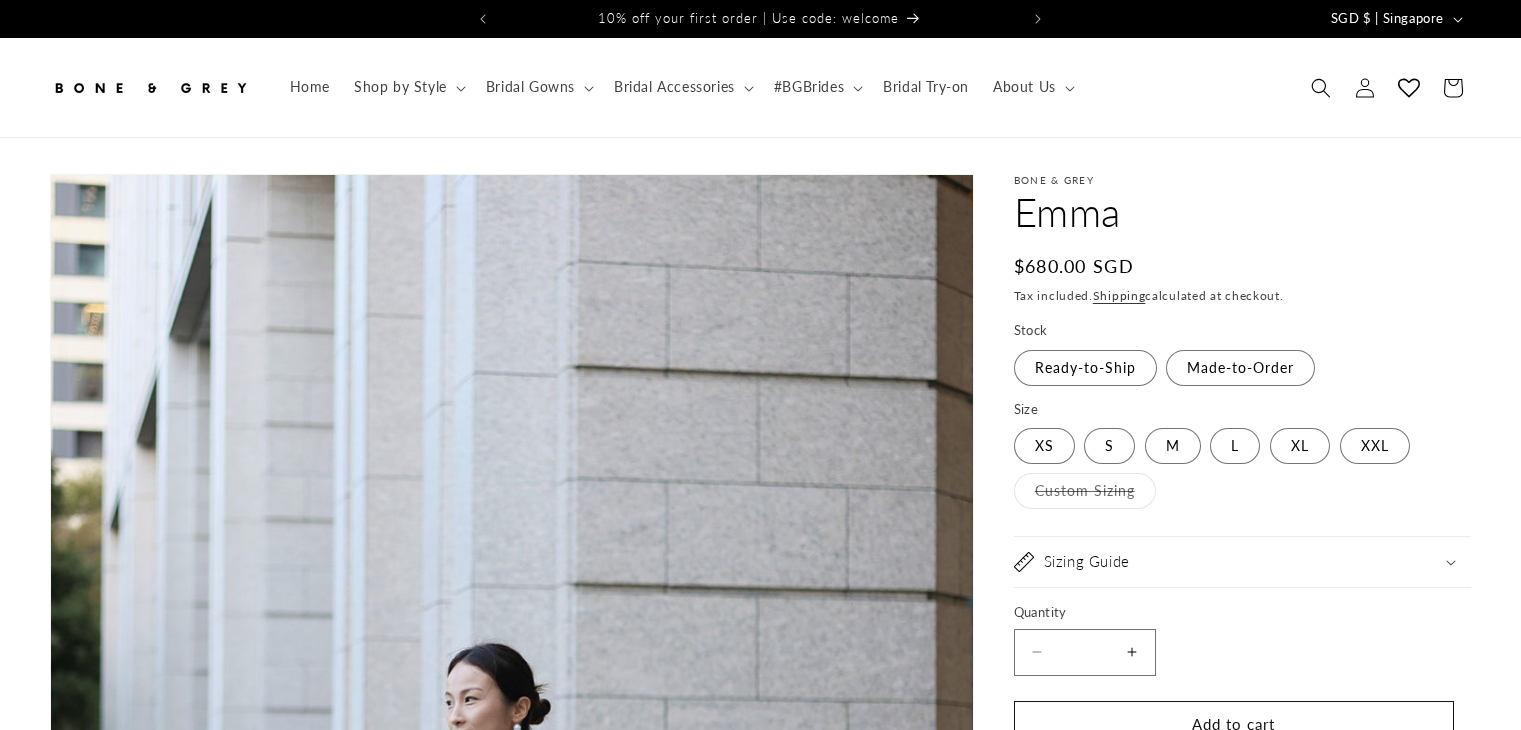 scroll, scrollTop: 0, scrollLeft: 0, axis: both 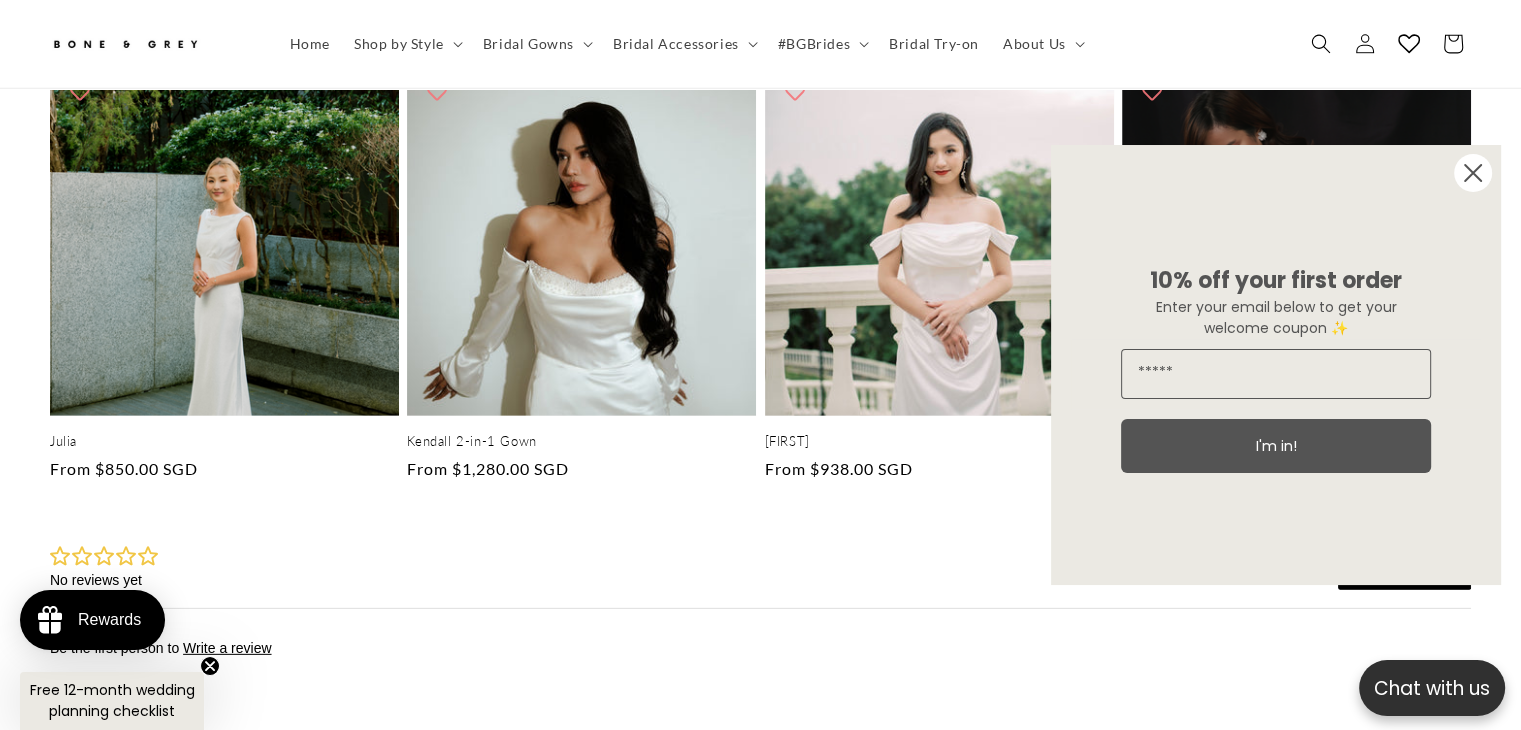 click on "Close dialog" at bounding box center (1473, 173) 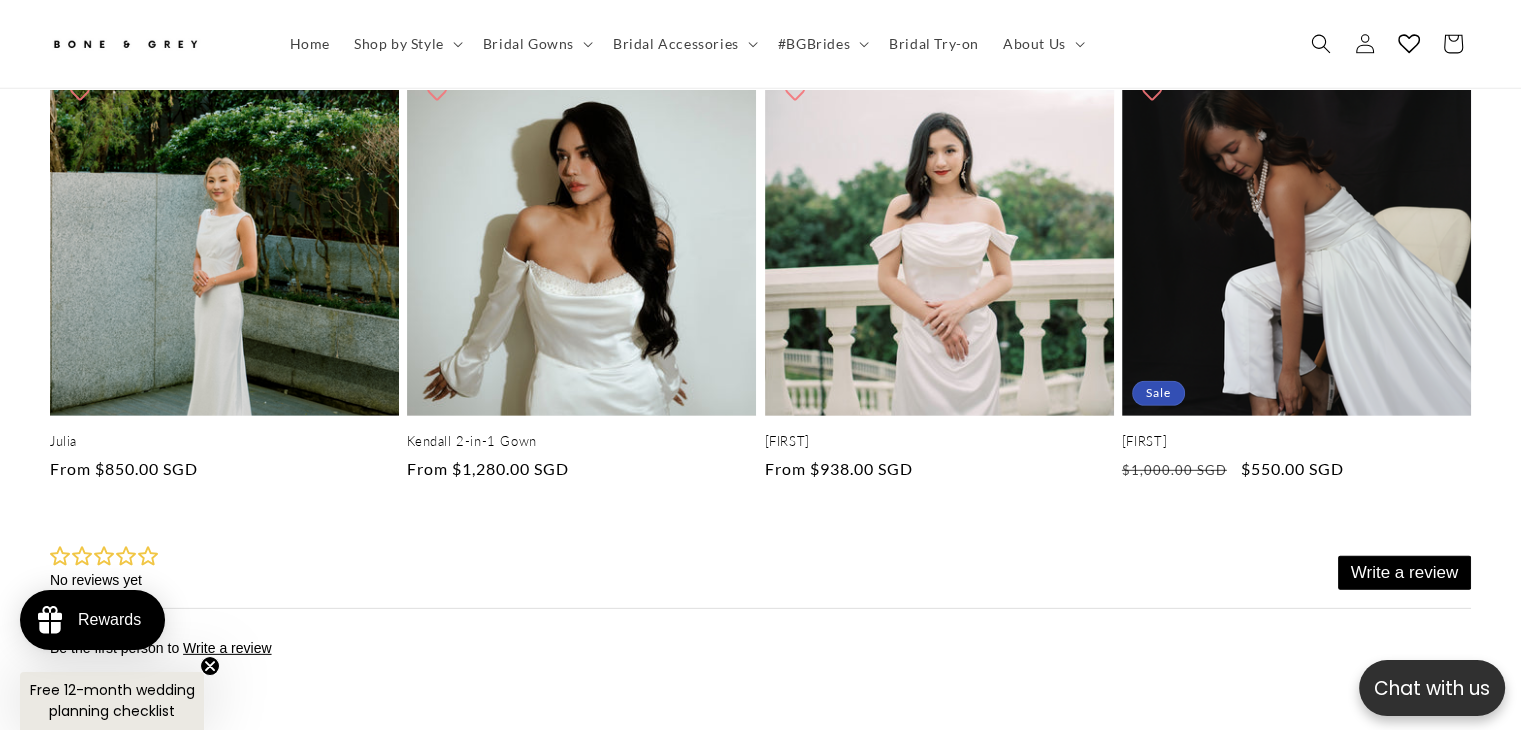 scroll, scrollTop: 0, scrollLeft: 518, axis: horizontal 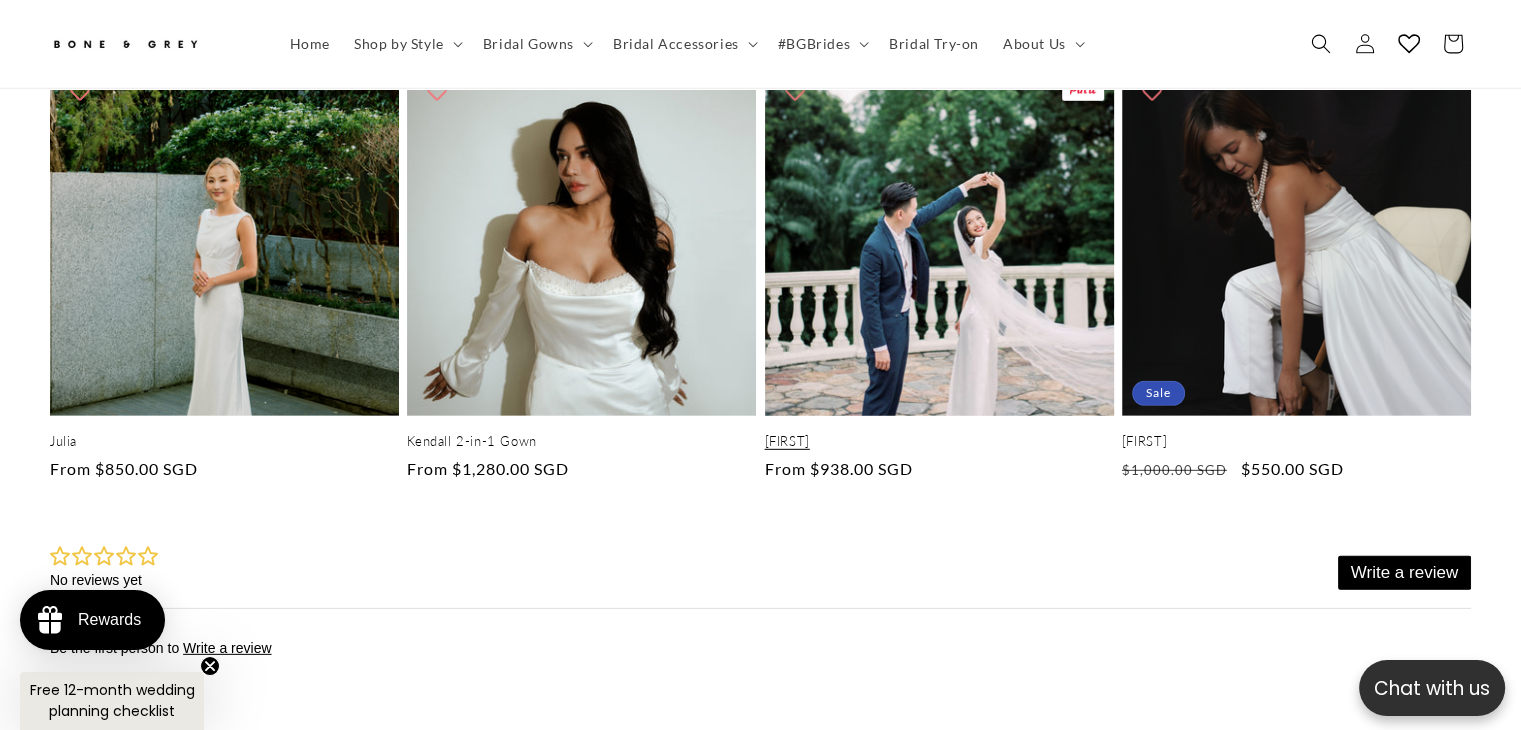click on "Ida" at bounding box center [939, 441] 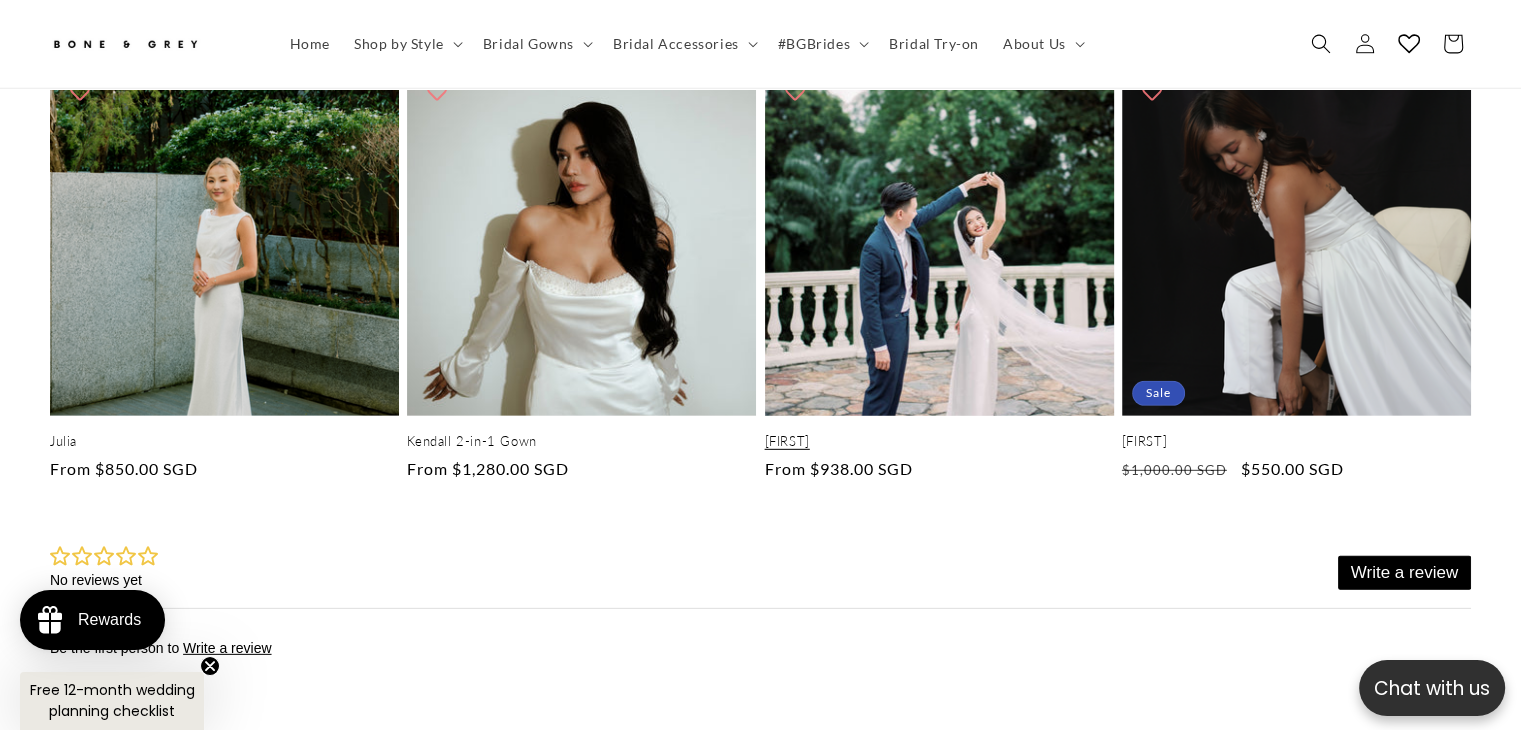 scroll, scrollTop: 0, scrollLeft: 0, axis: both 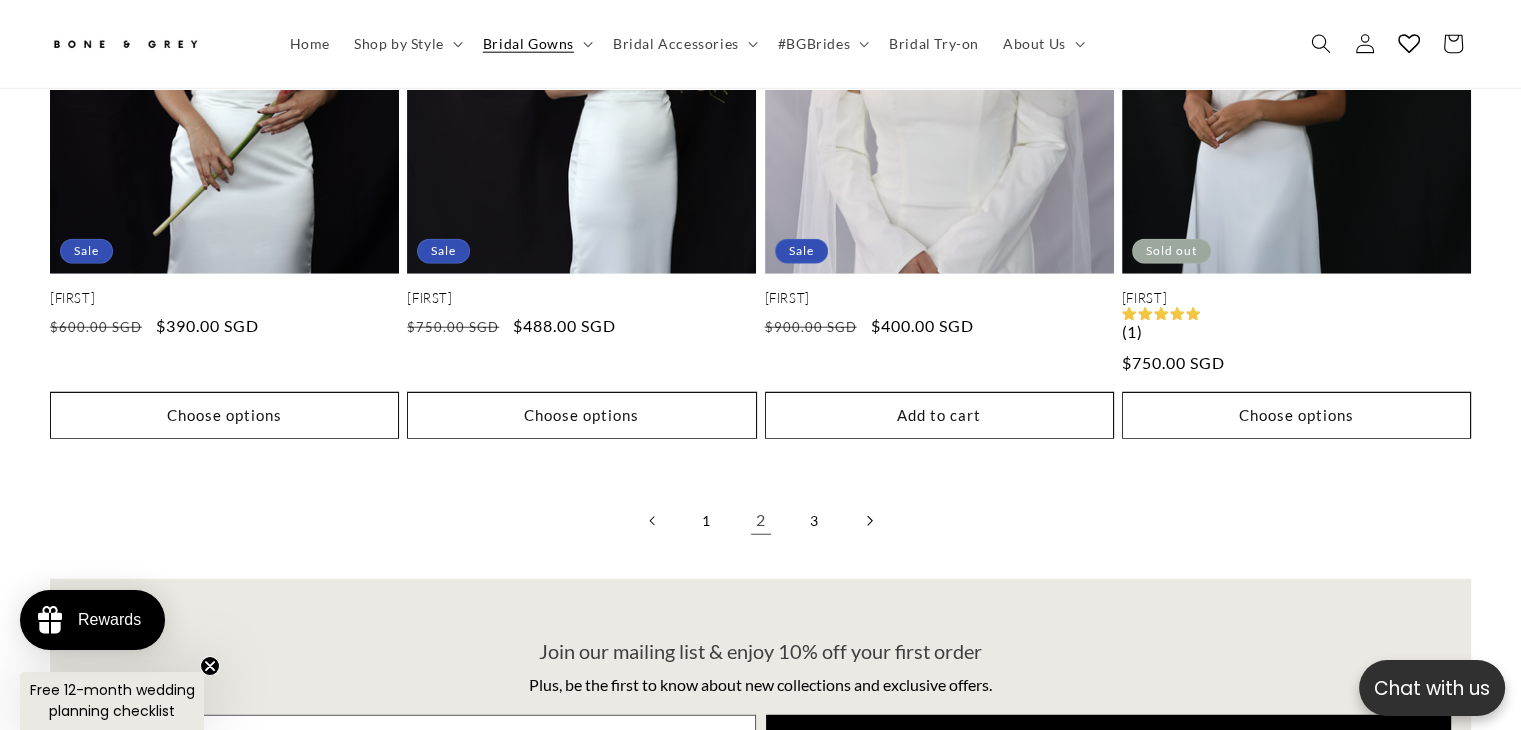 click at bounding box center (869, 520) 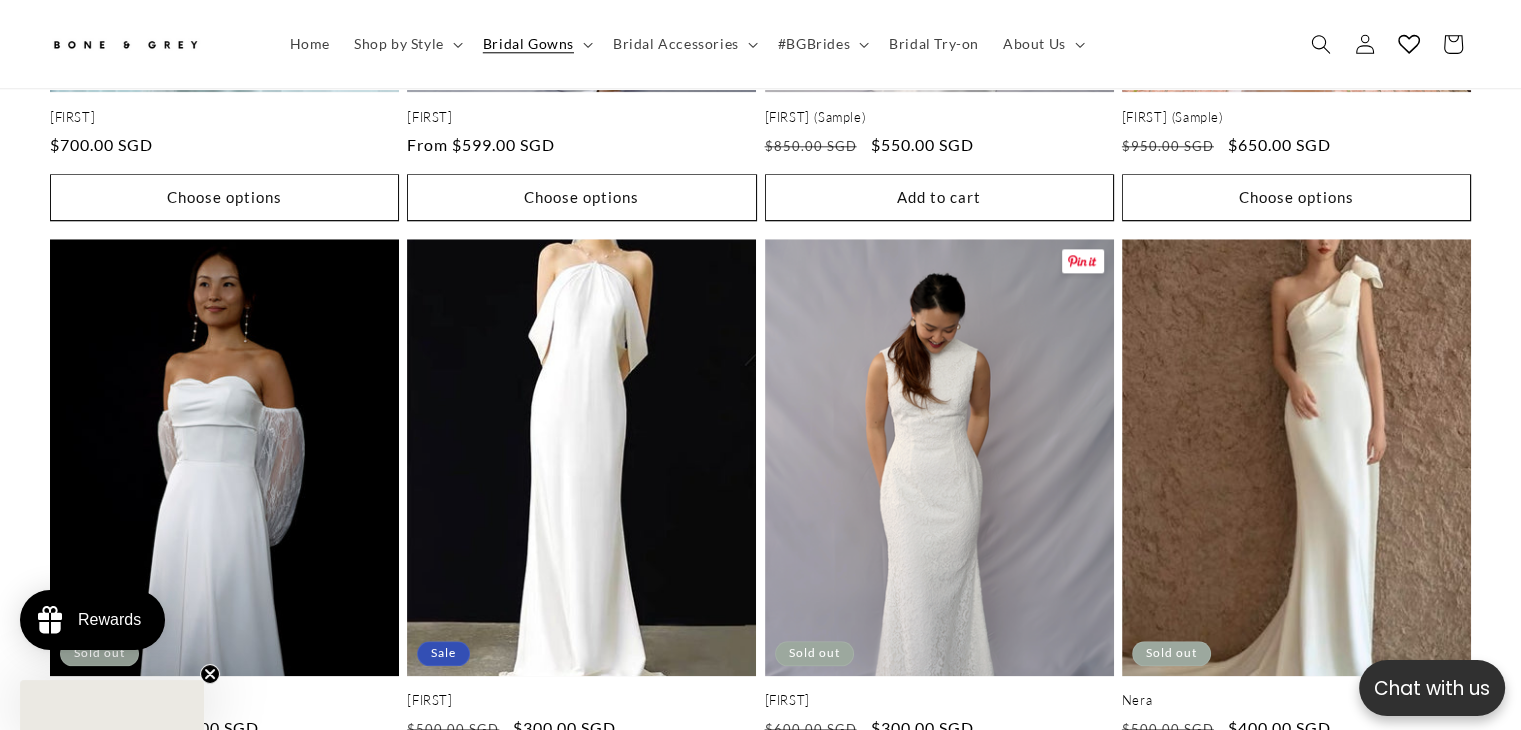 scroll, scrollTop: 2201, scrollLeft: 0, axis: vertical 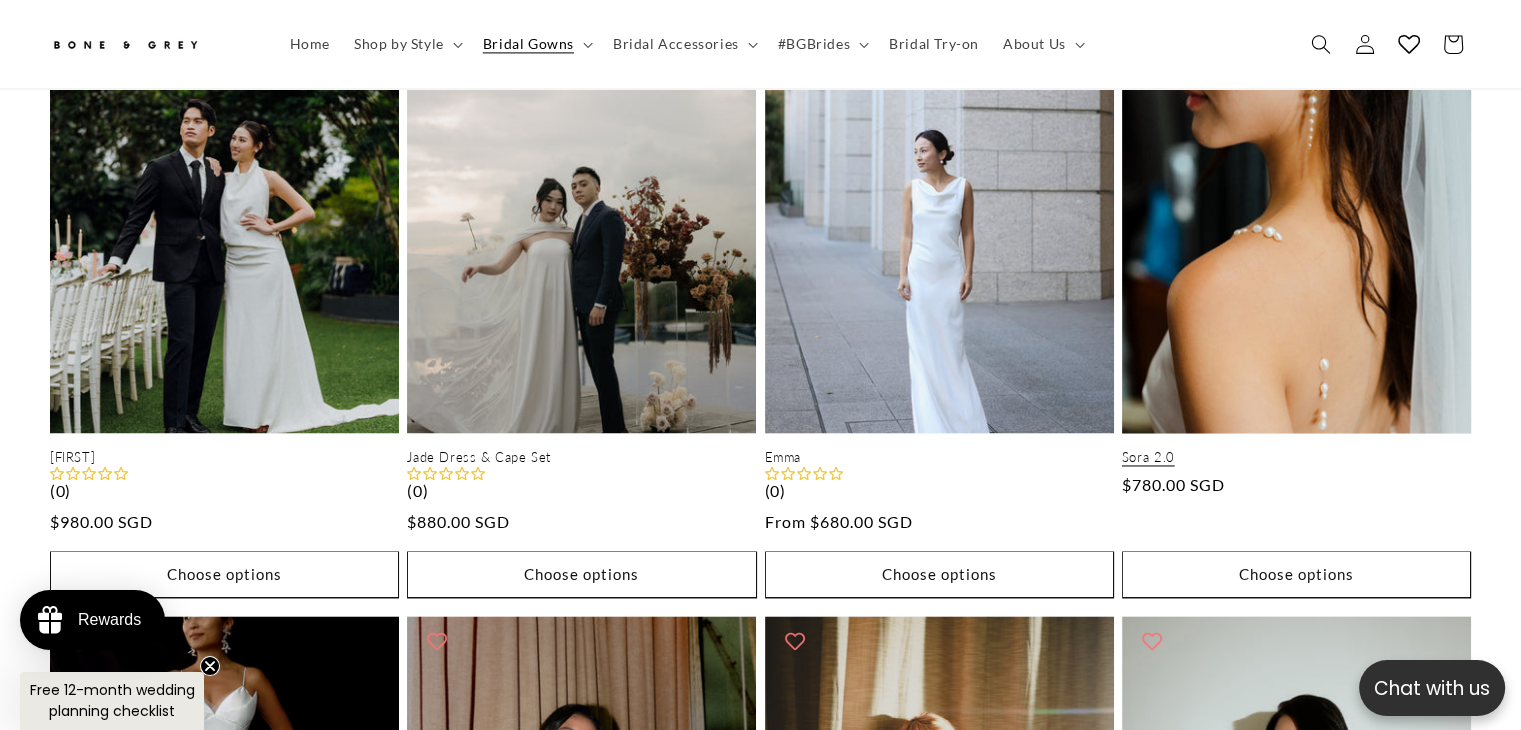 click on "Sora 2.0" at bounding box center (1296, 457) 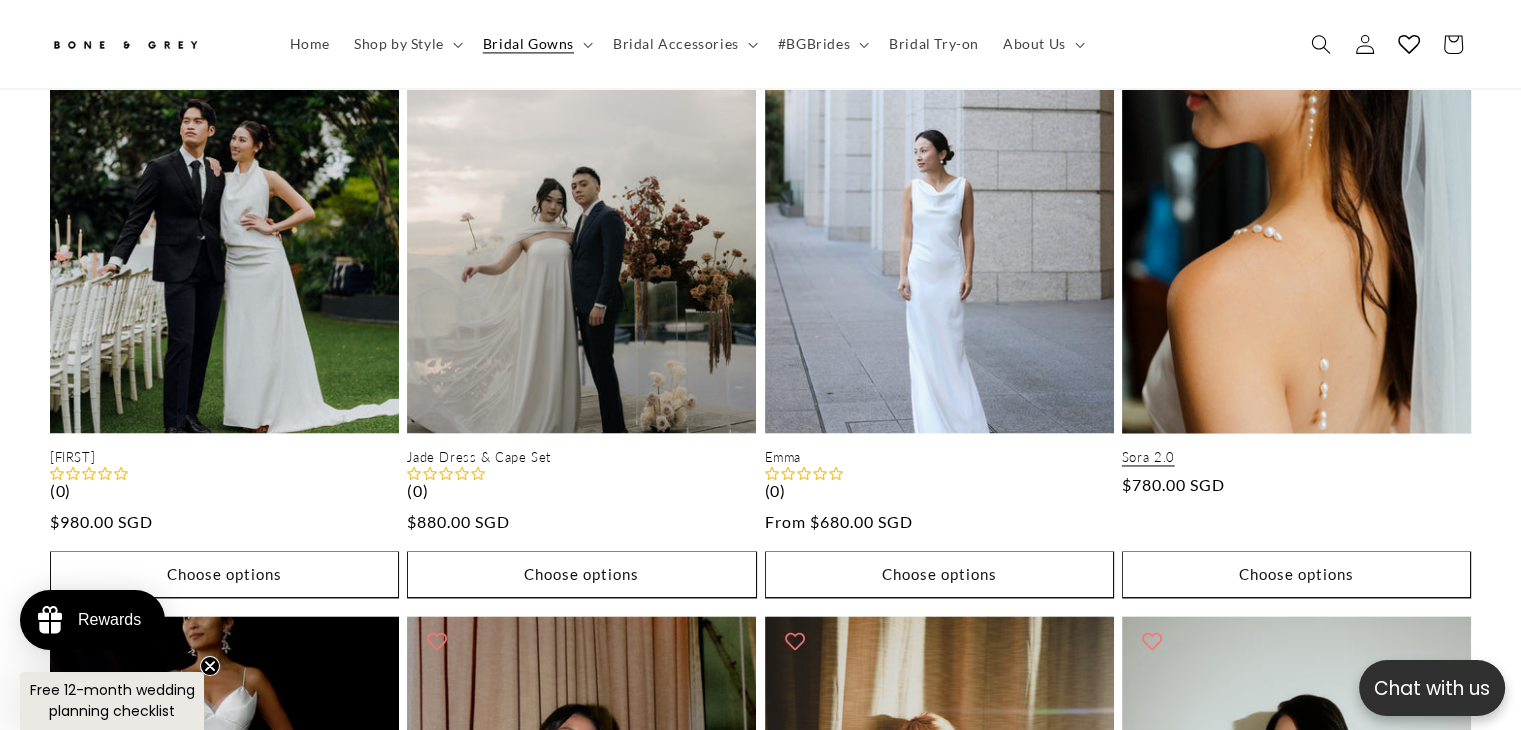 scroll, scrollTop: 3048, scrollLeft: 0, axis: vertical 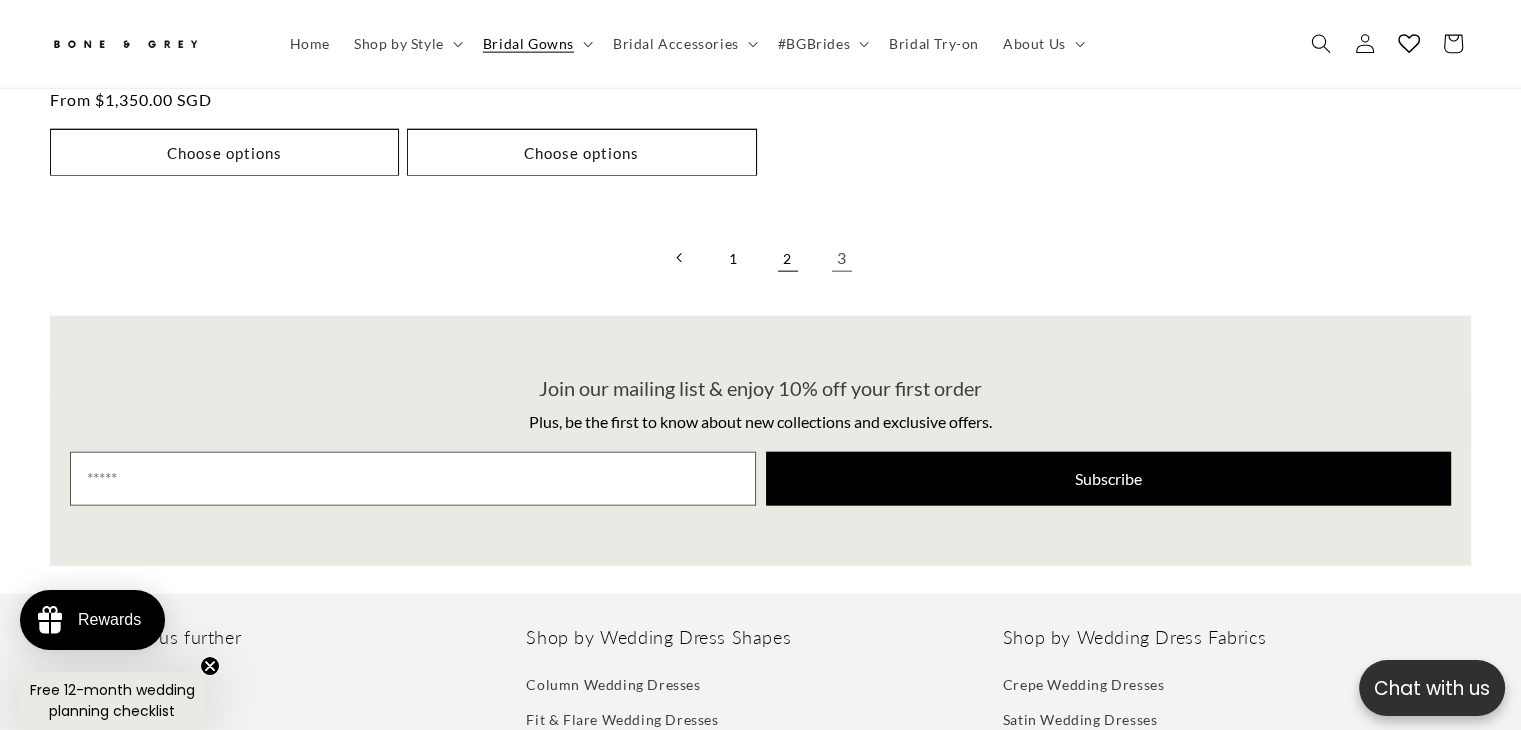 click on "2" at bounding box center [788, 258] 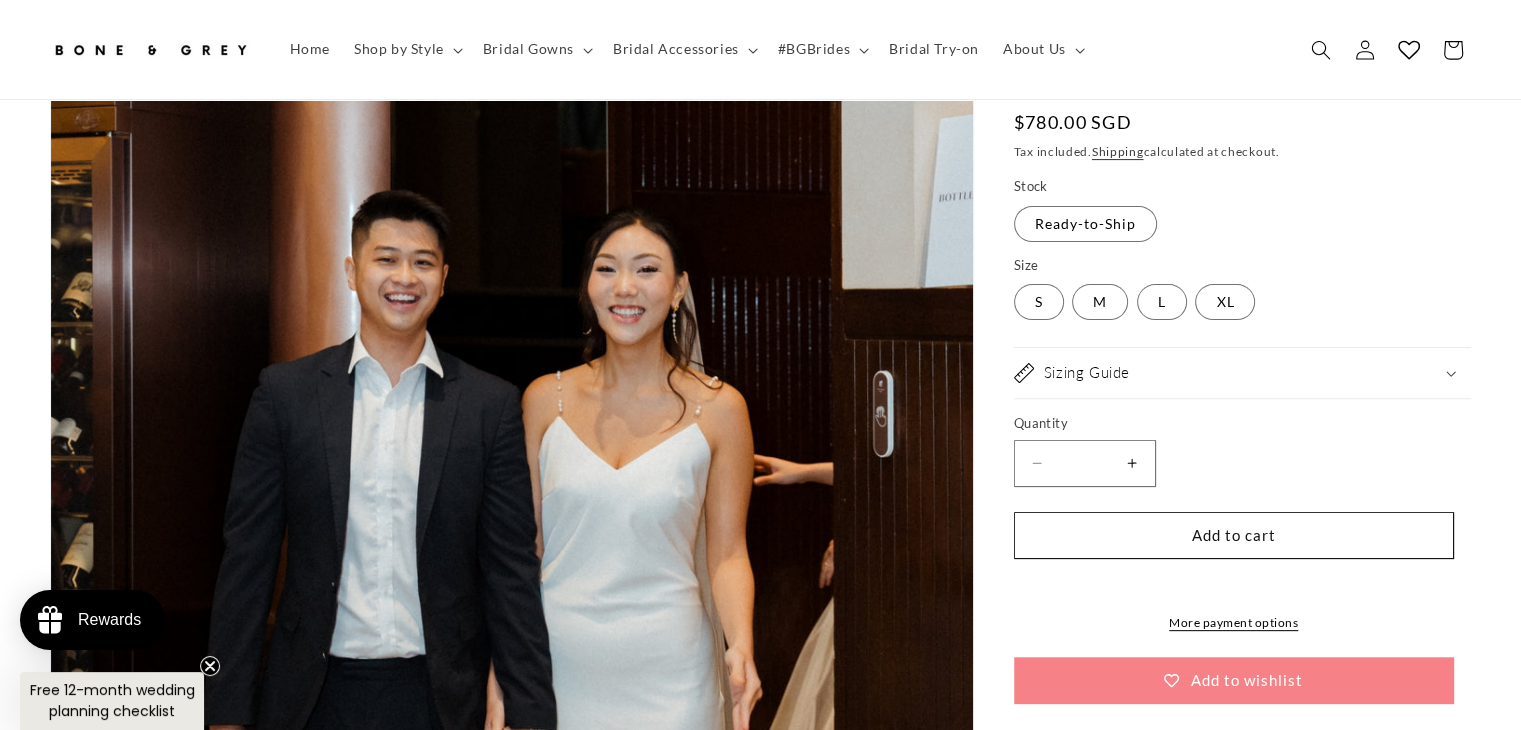 scroll, scrollTop: 558, scrollLeft: 0, axis: vertical 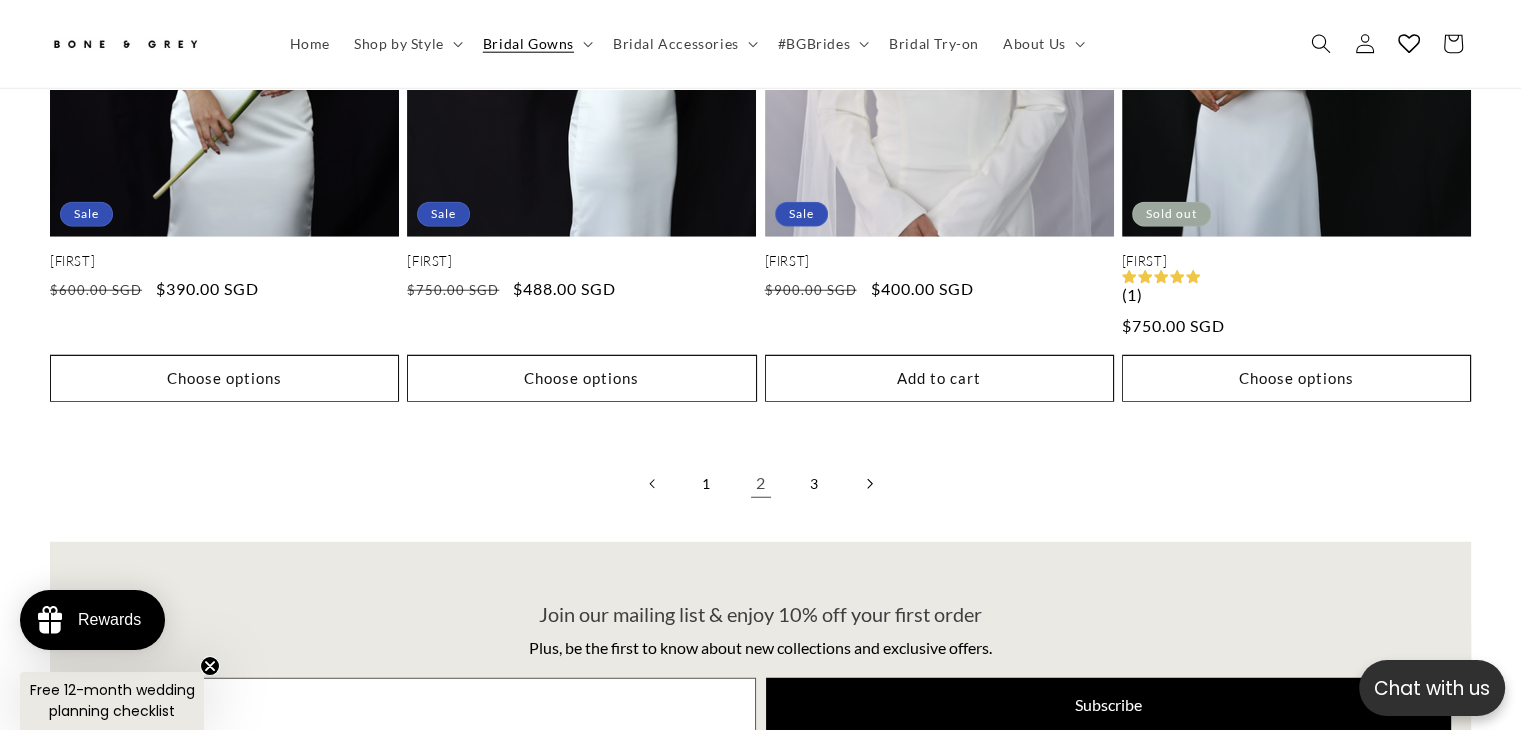 click at bounding box center (869, 483) 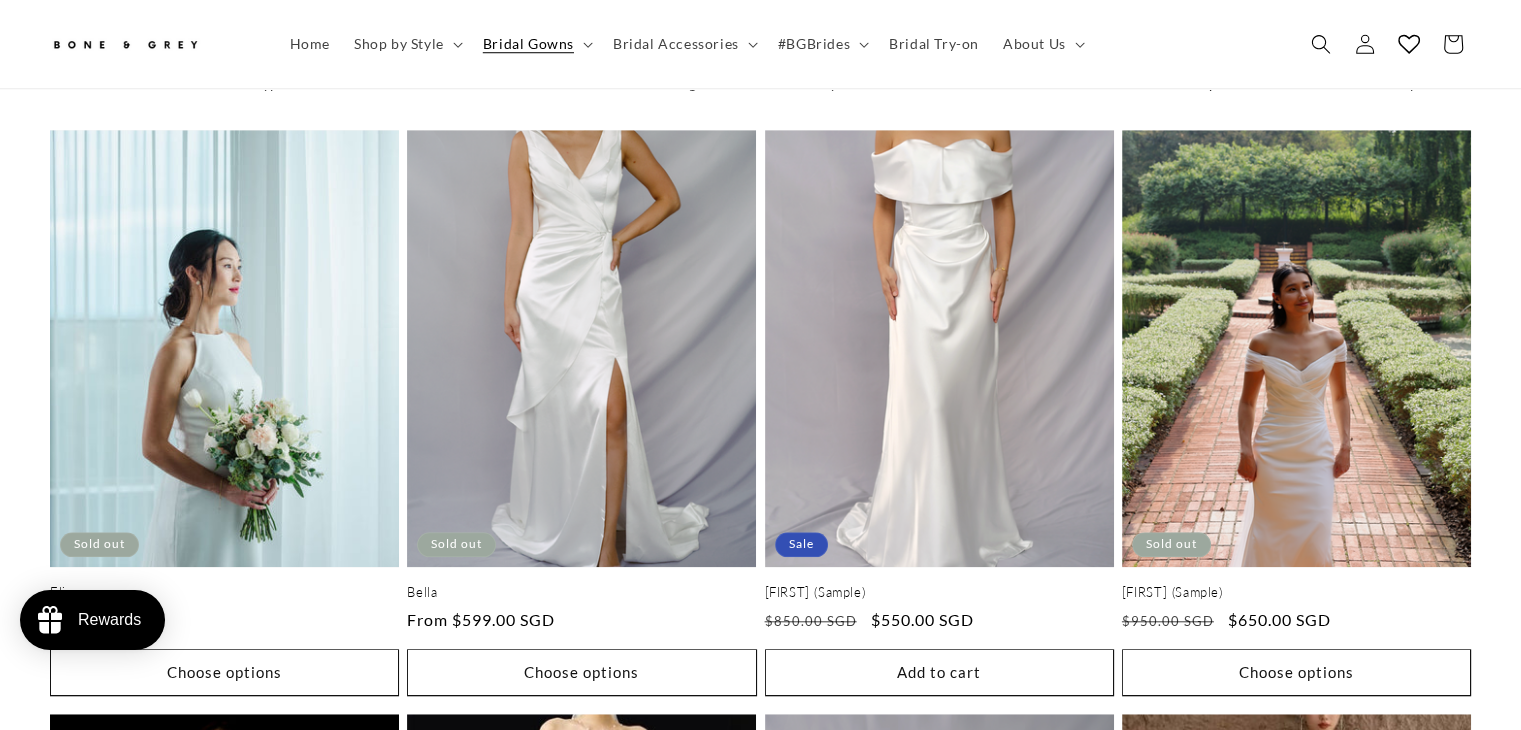 scroll, scrollTop: 1689, scrollLeft: 0, axis: vertical 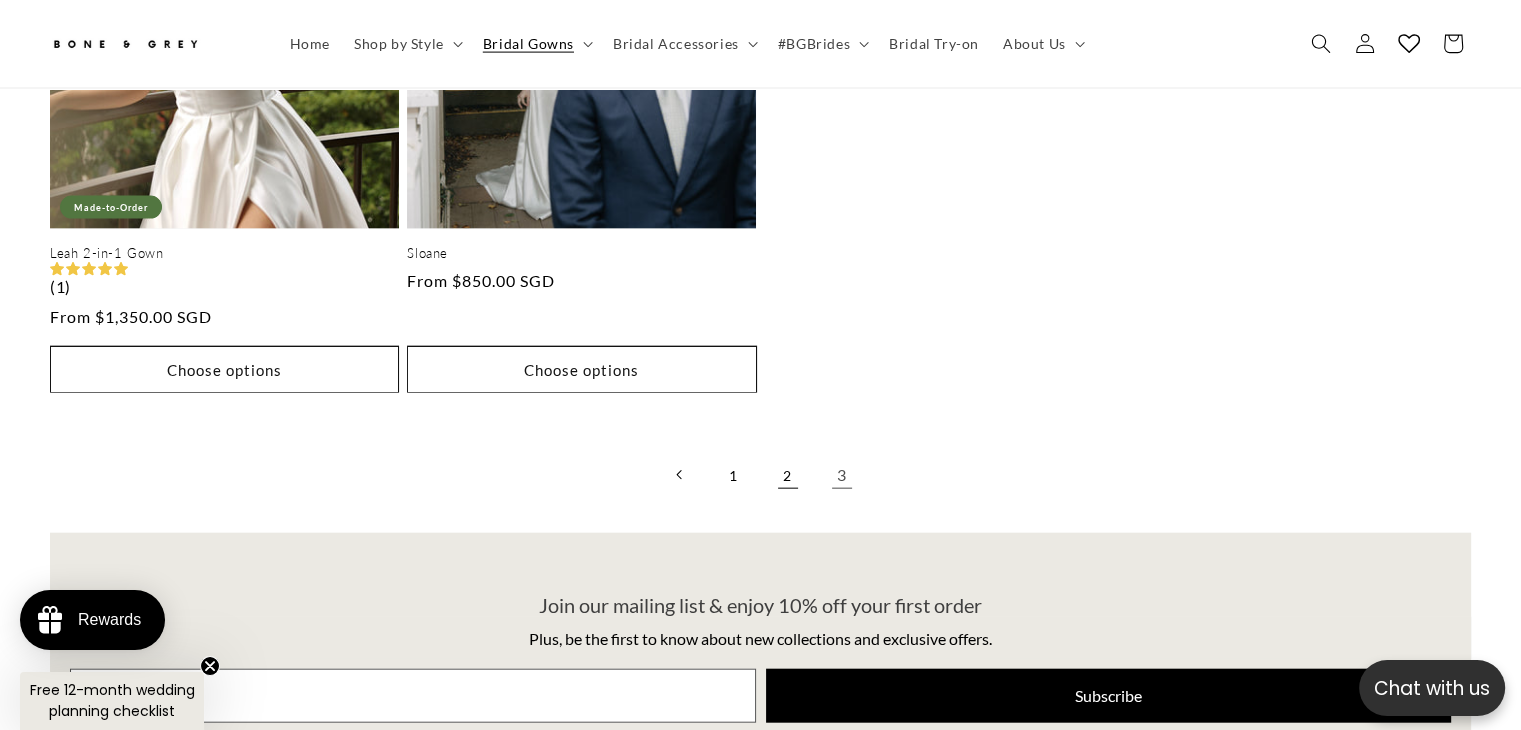 click on "2" at bounding box center [788, 475] 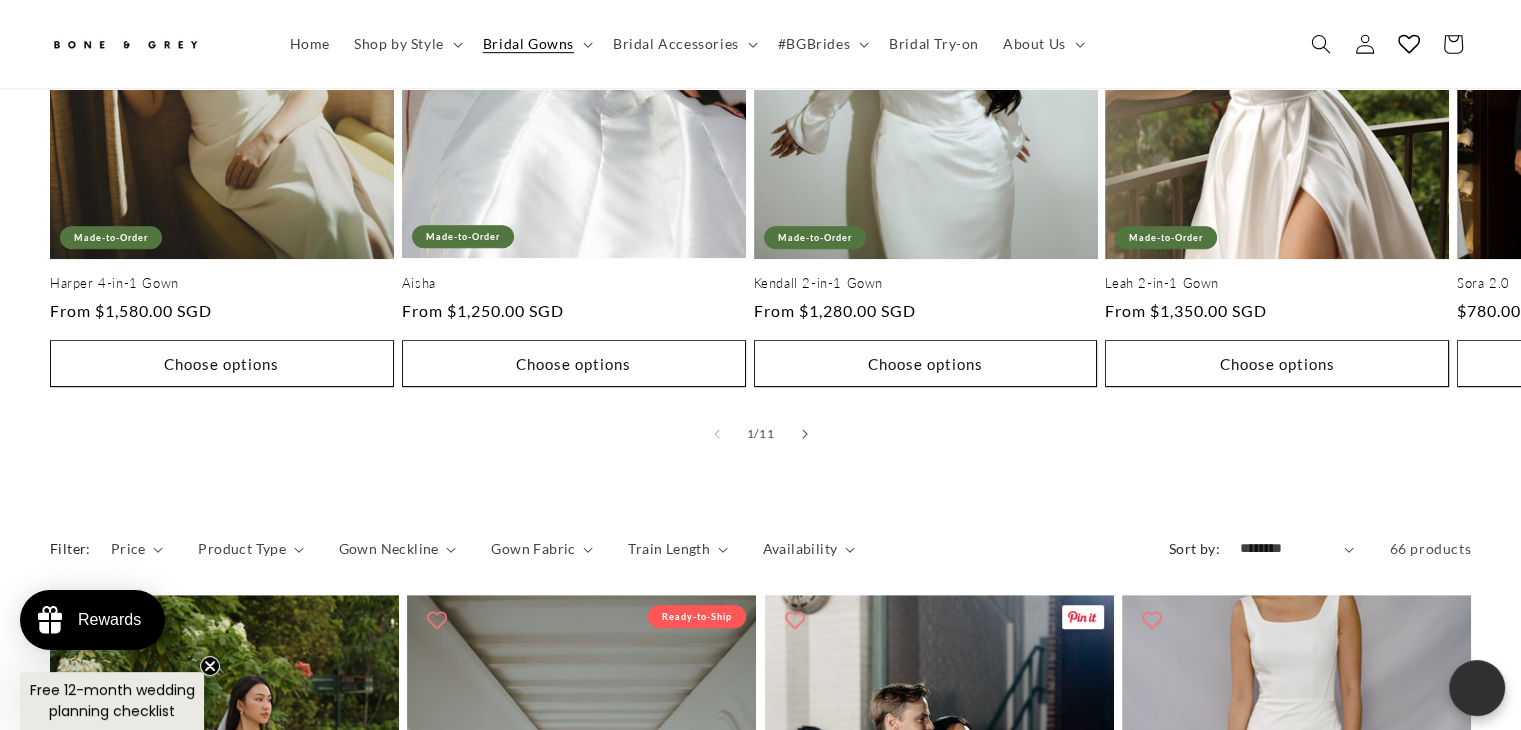 scroll, scrollTop: 0, scrollLeft: 0, axis: both 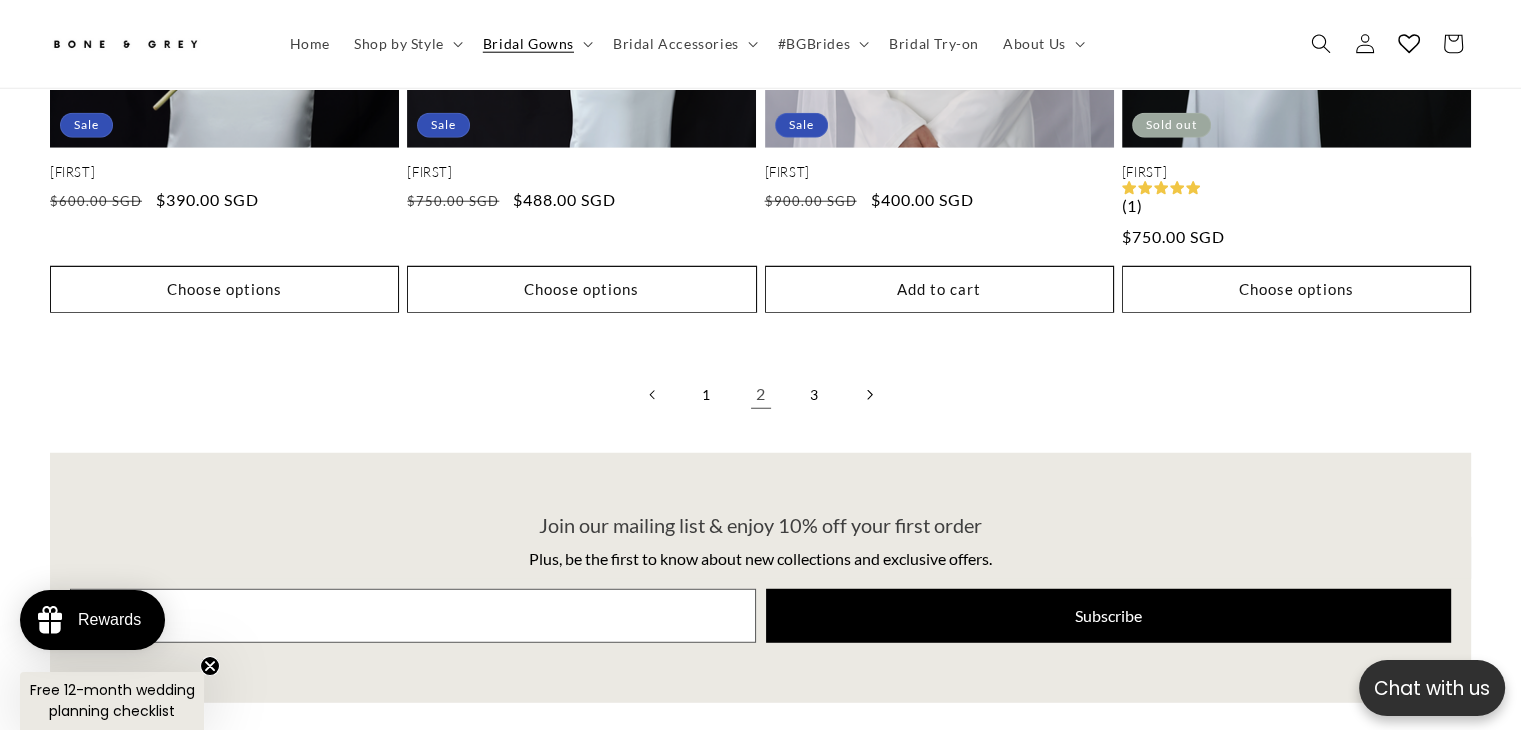 click at bounding box center [869, 394] 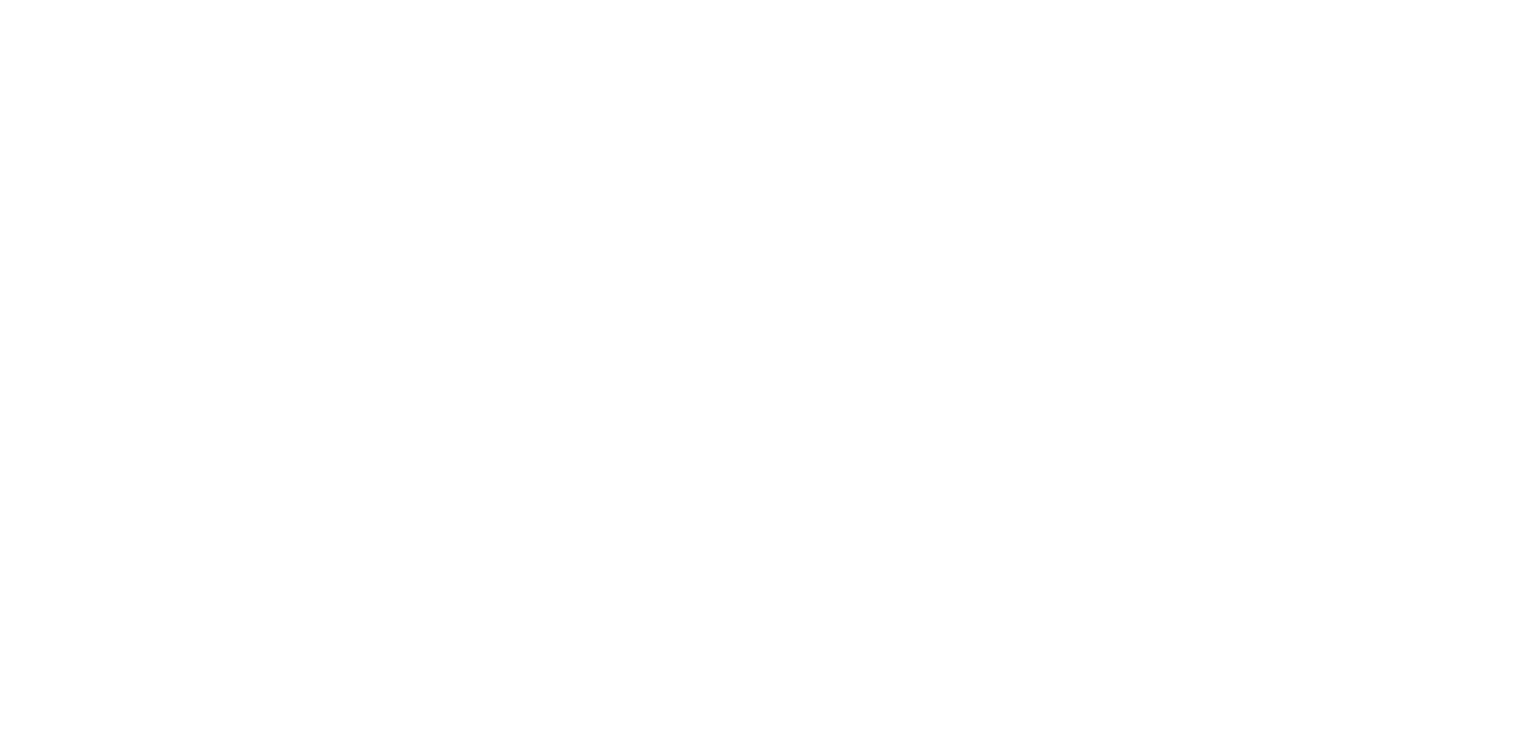 scroll, scrollTop: 0, scrollLeft: 0, axis: both 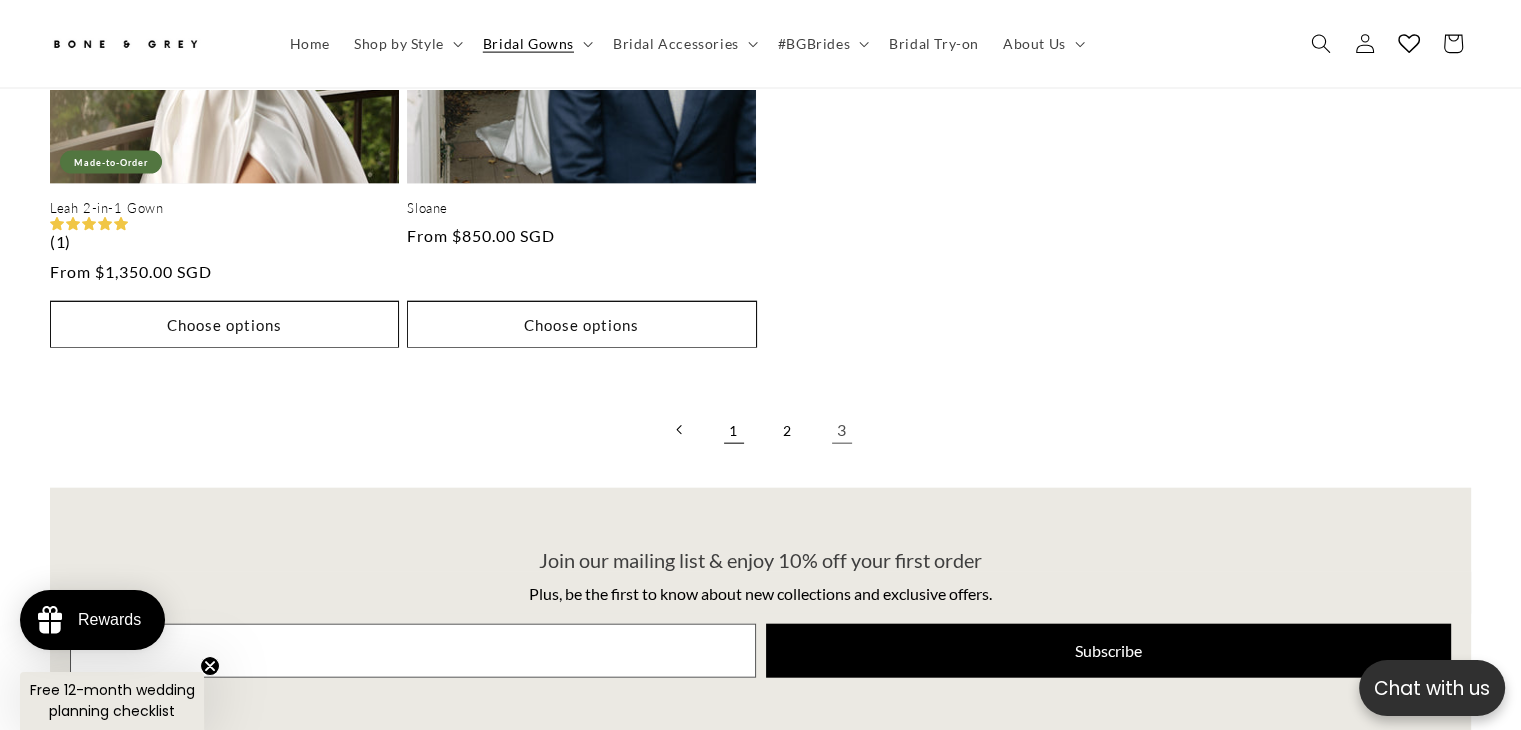 click on "1" at bounding box center (734, 430) 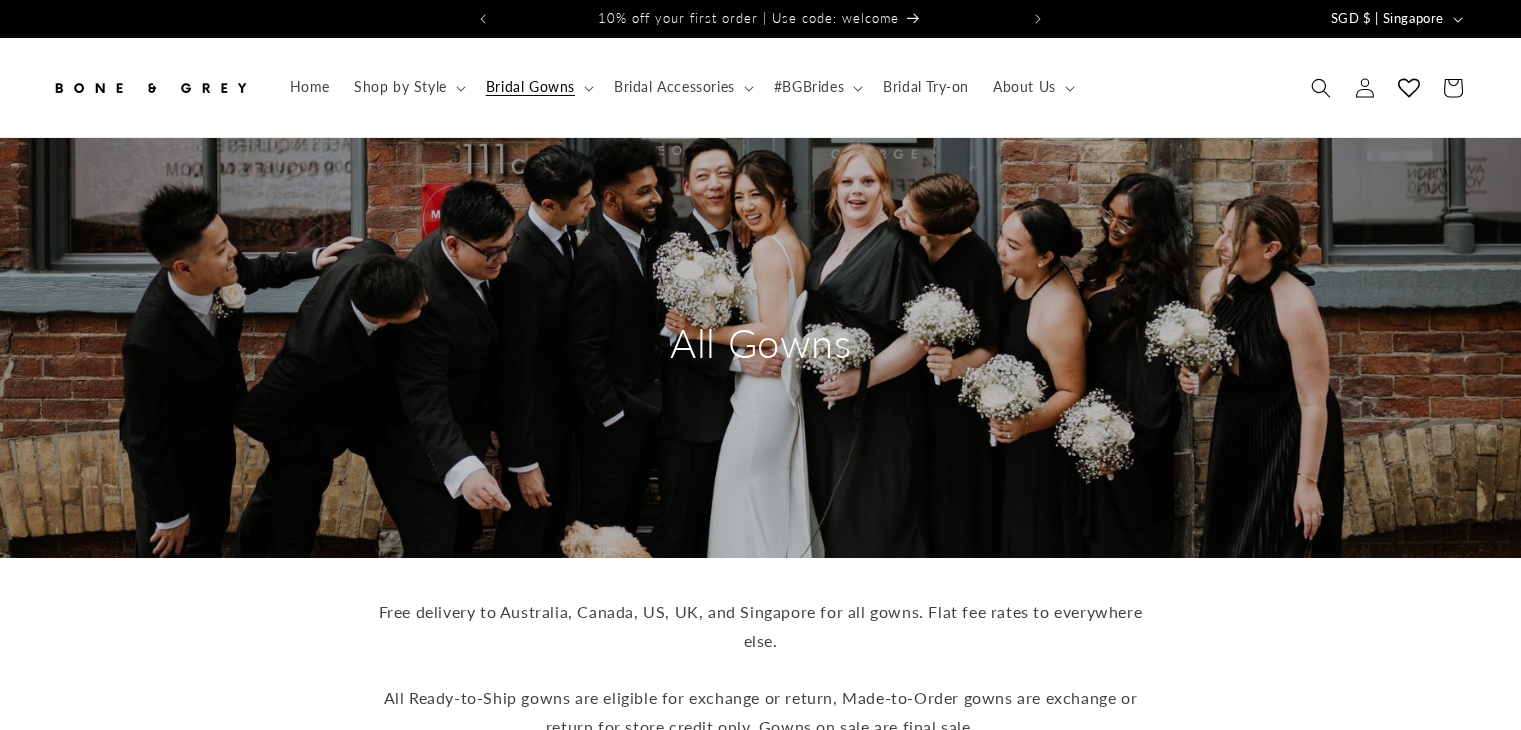 scroll, scrollTop: 0, scrollLeft: 0, axis: both 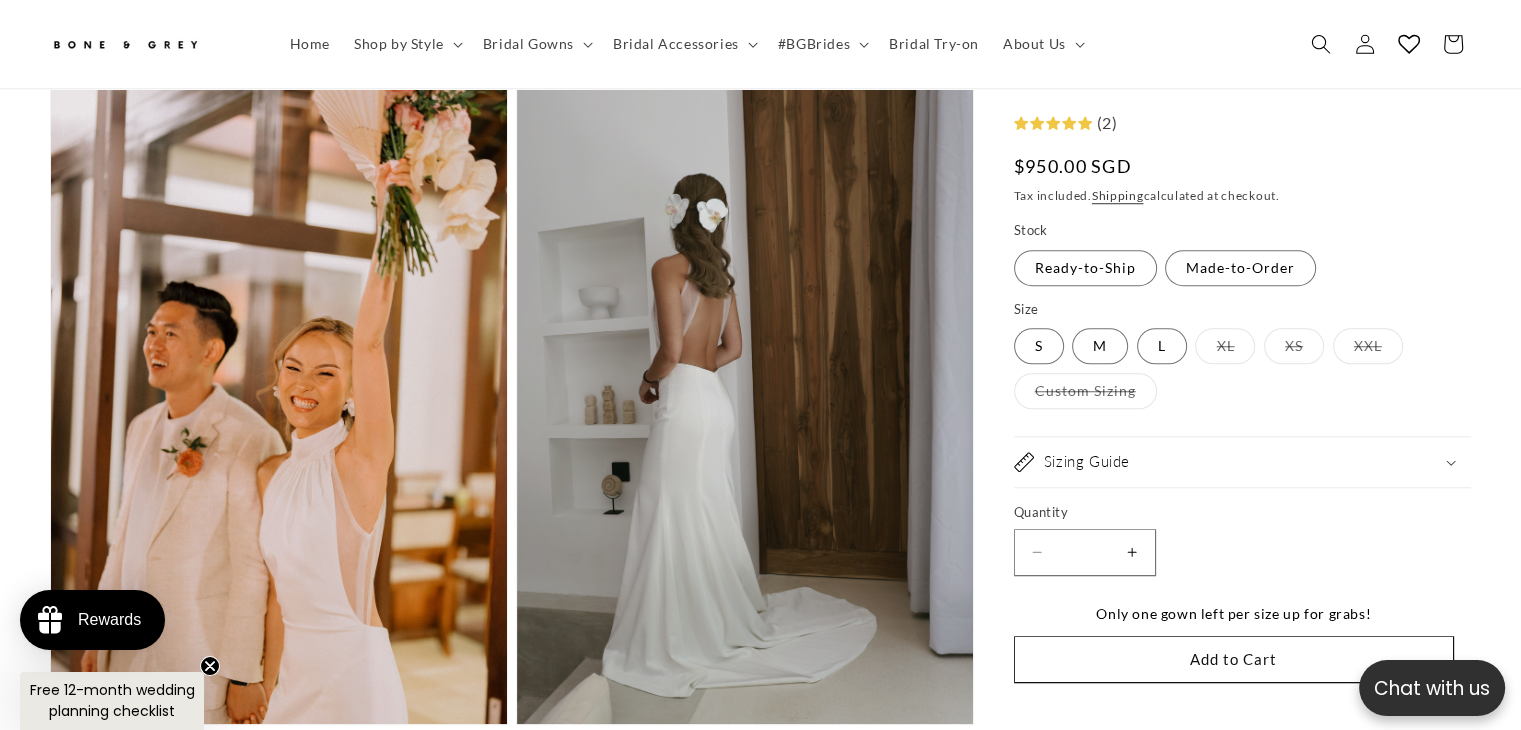 click on "Open media 3 in modal" at bounding box center (517, 724) 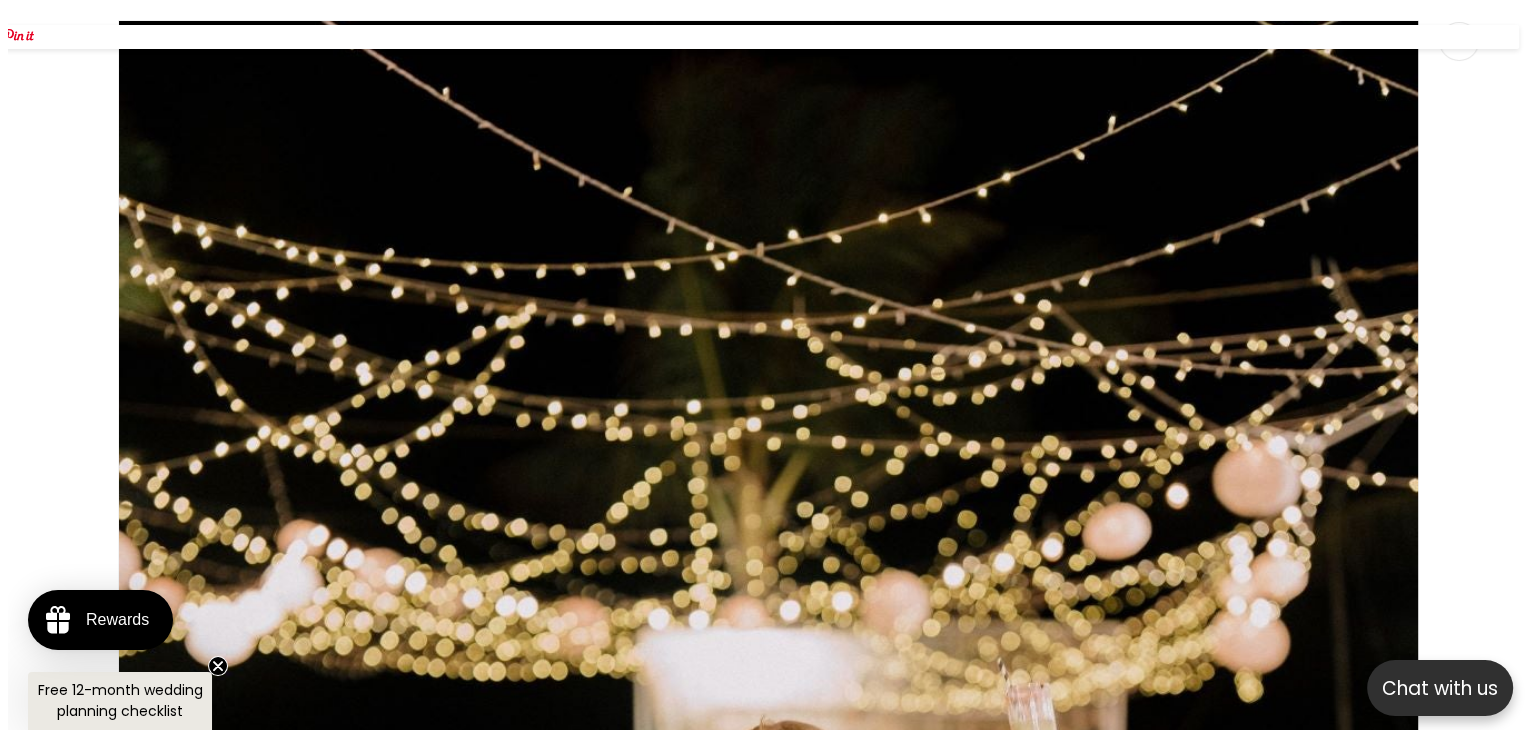 scroll, scrollTop: 0, scrollLeft: 524, axis: horizontal 